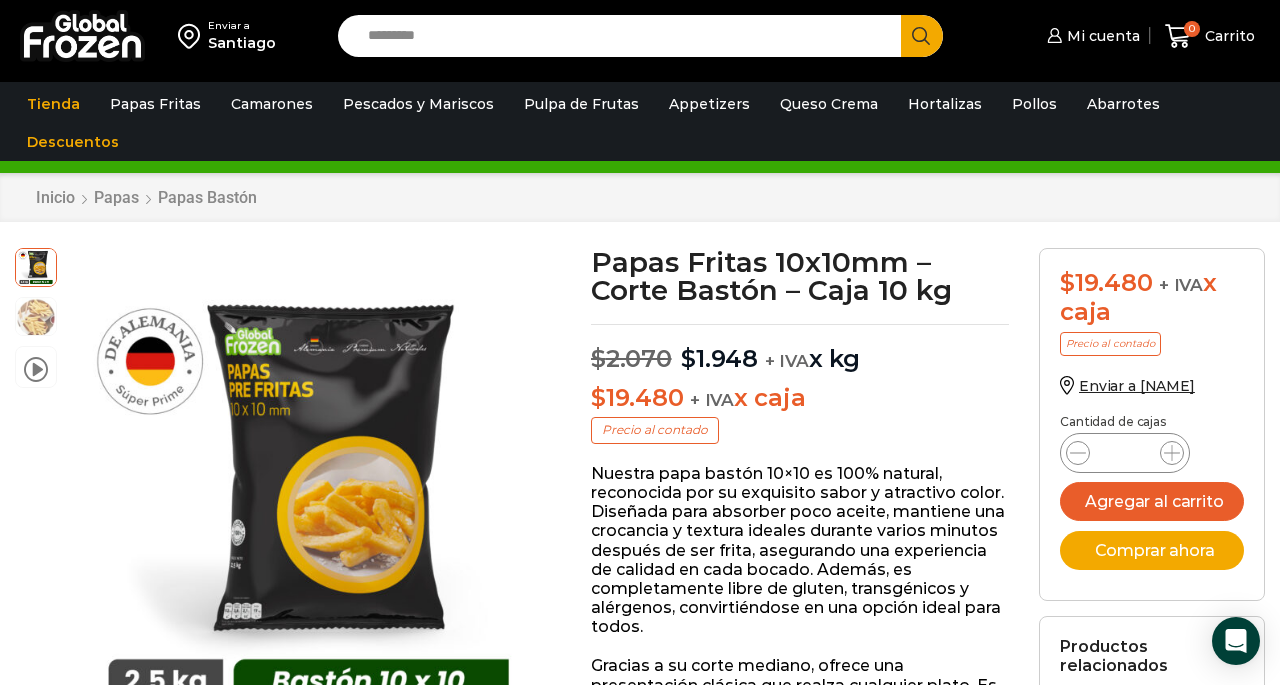scroll, scrollTop: 1, scrollLeft: 0, axis: vertical 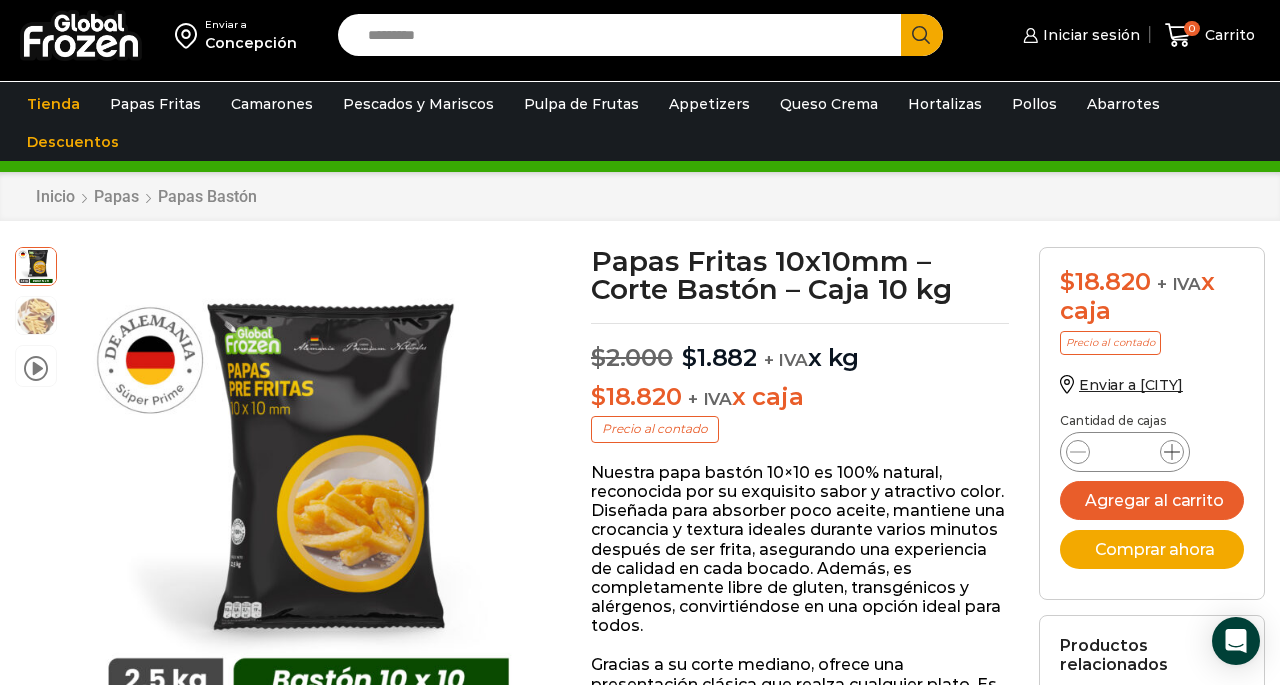 click 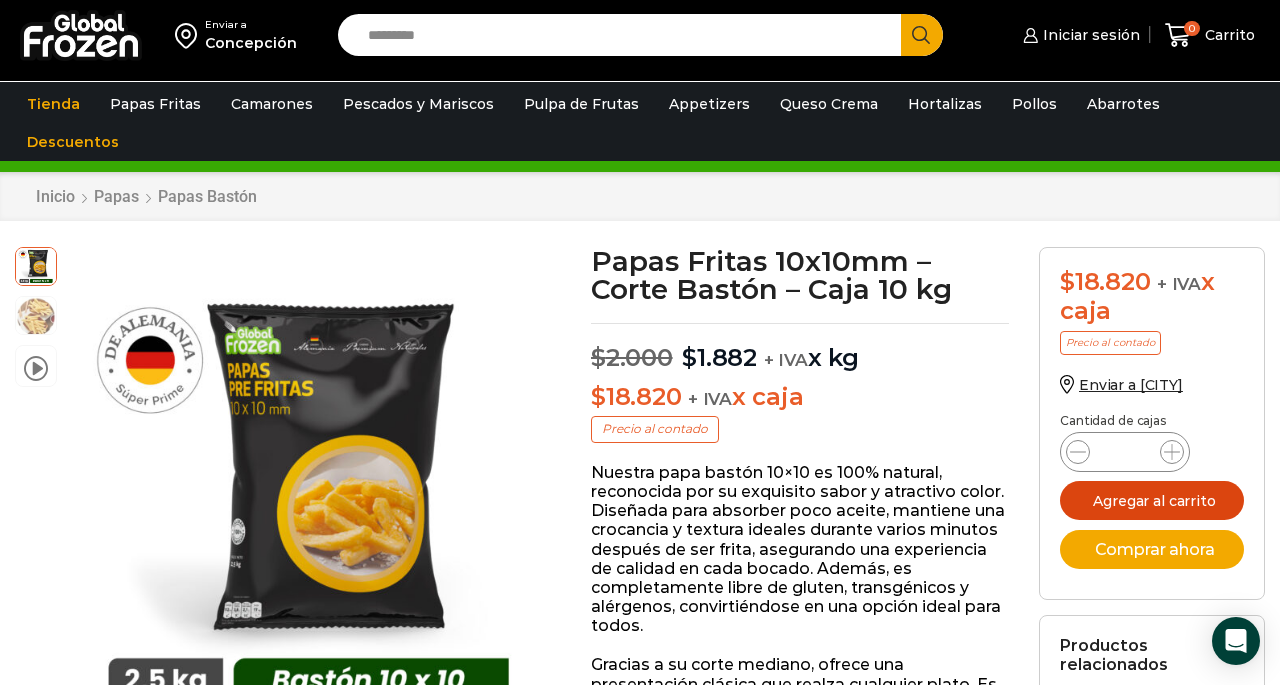 click on "Agregar al carrito" at bounding box center [1152, 500] 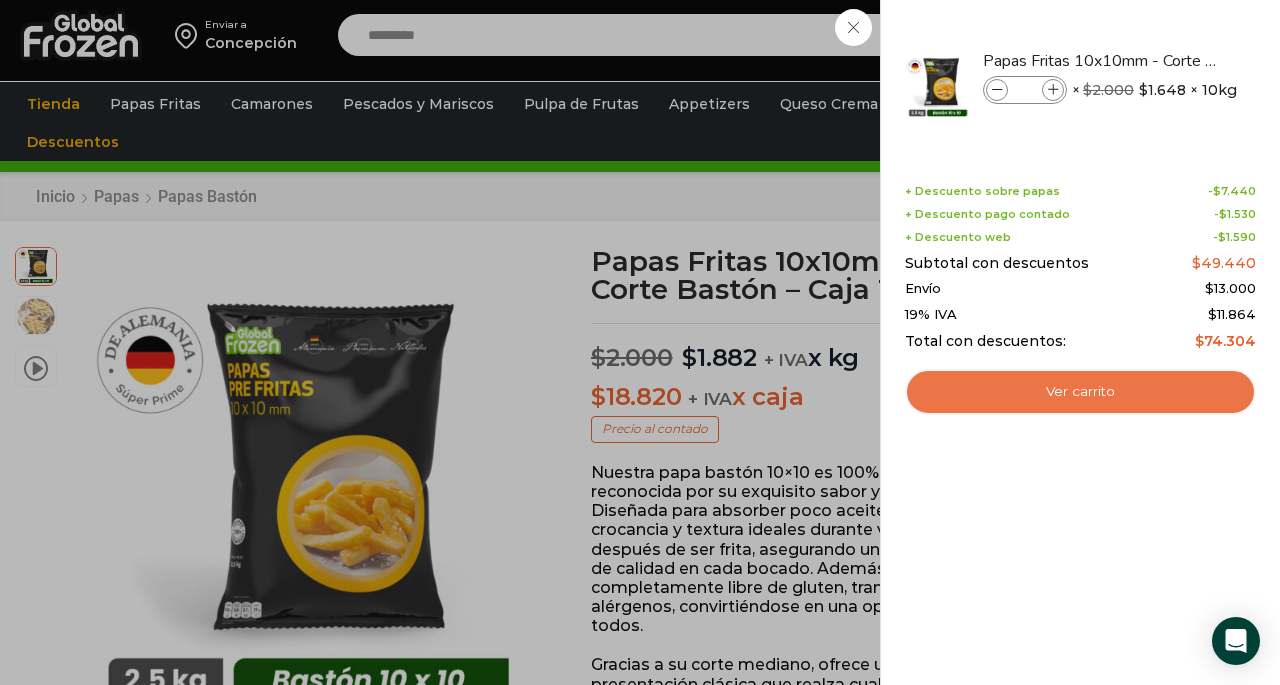click on "Ver carrito" at bounding box center (1080, 392) 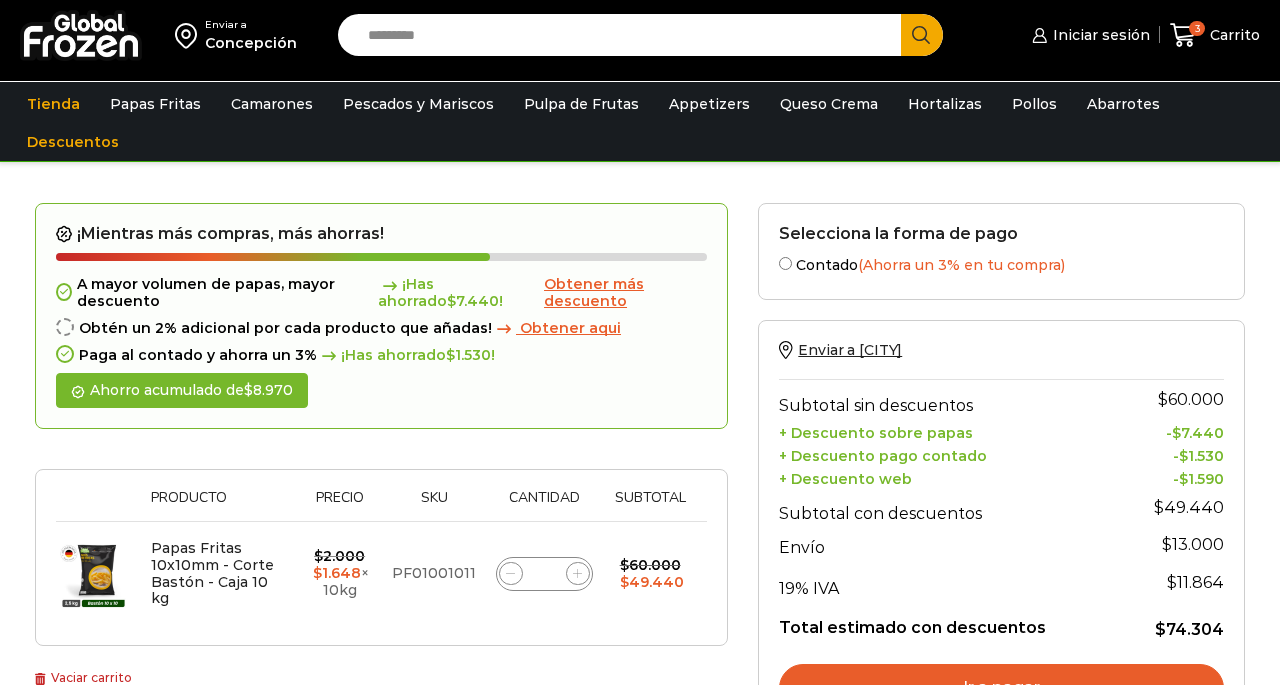 scroll, scrollTop: 0, scrollLeft: 0, axis: both 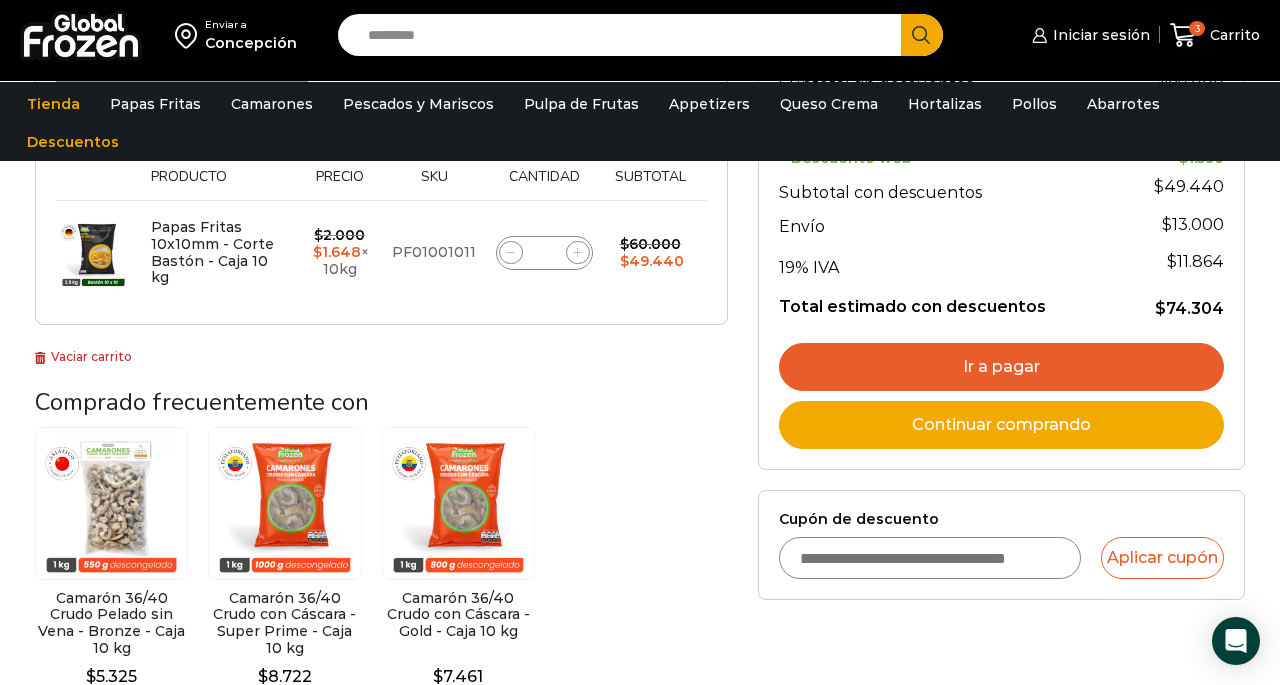 click on "Cupón de descuento" at bounding box center (929, 558) 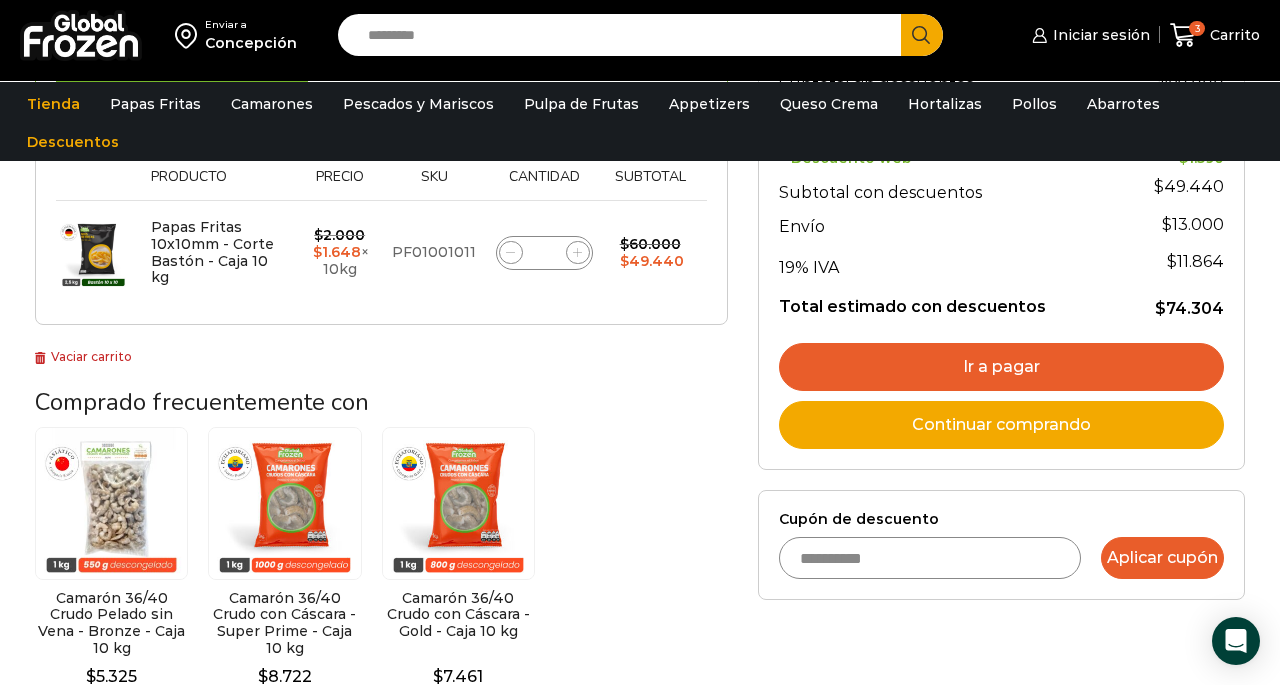 type on "**********" 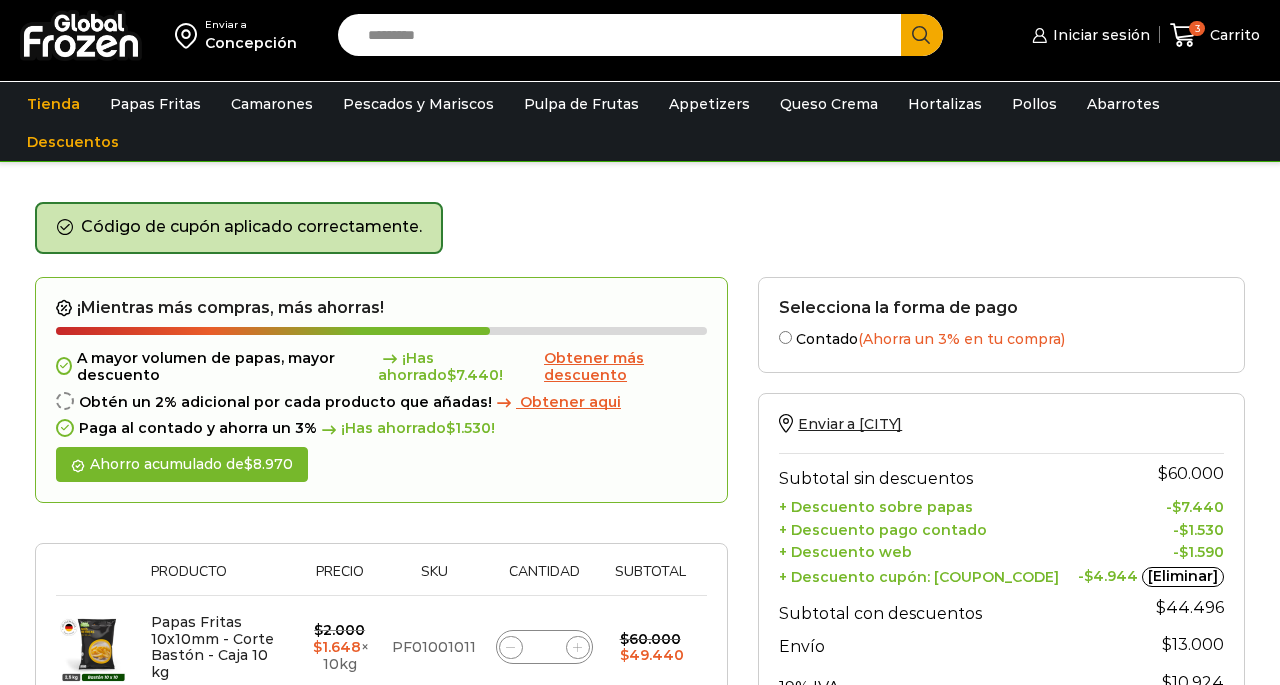 scroll, scrollTop: 0, scrollLeft: 0, axis: both 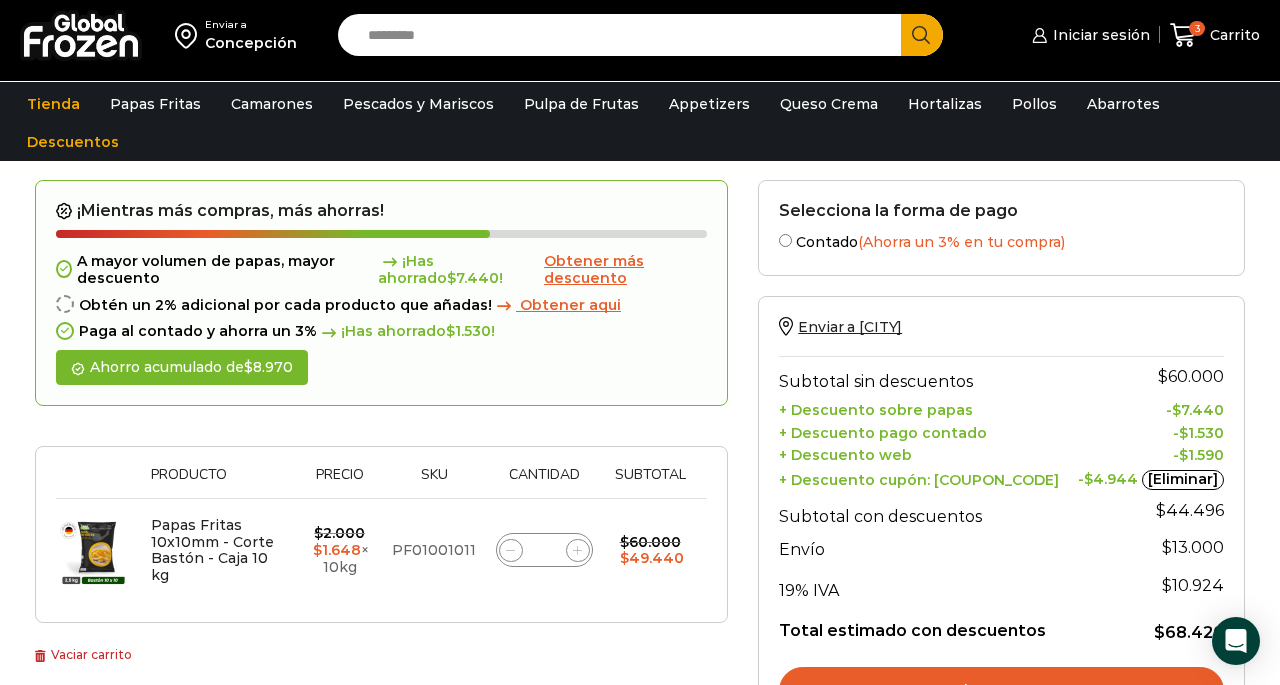 click 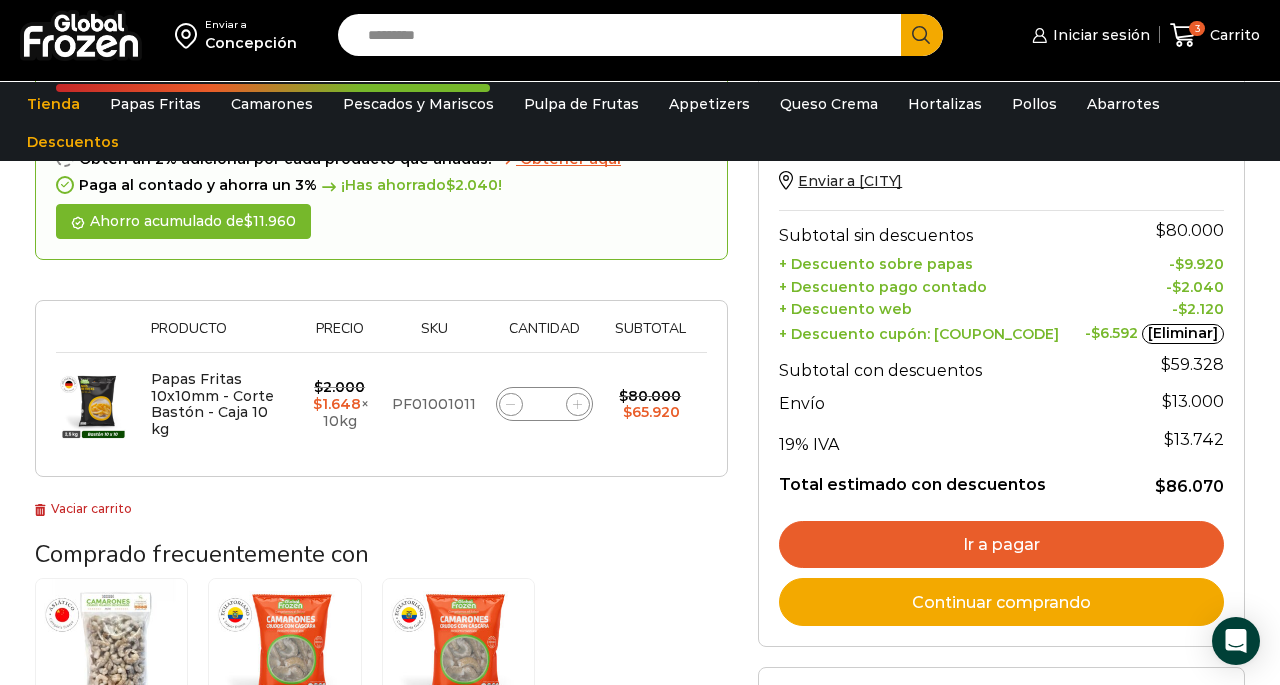 scroll, scrollTop: 255, scrollLeft: 0, axis: vertical 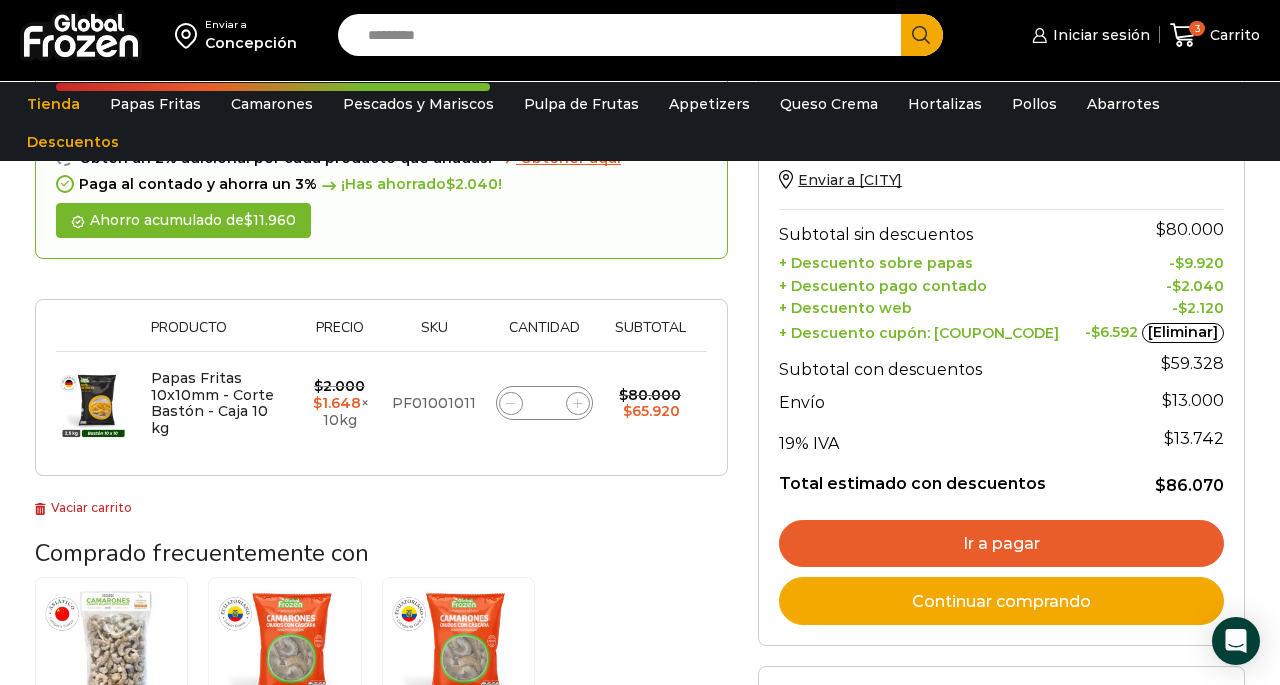click on "Ir a pagar" at bounding box center [1001, 544] 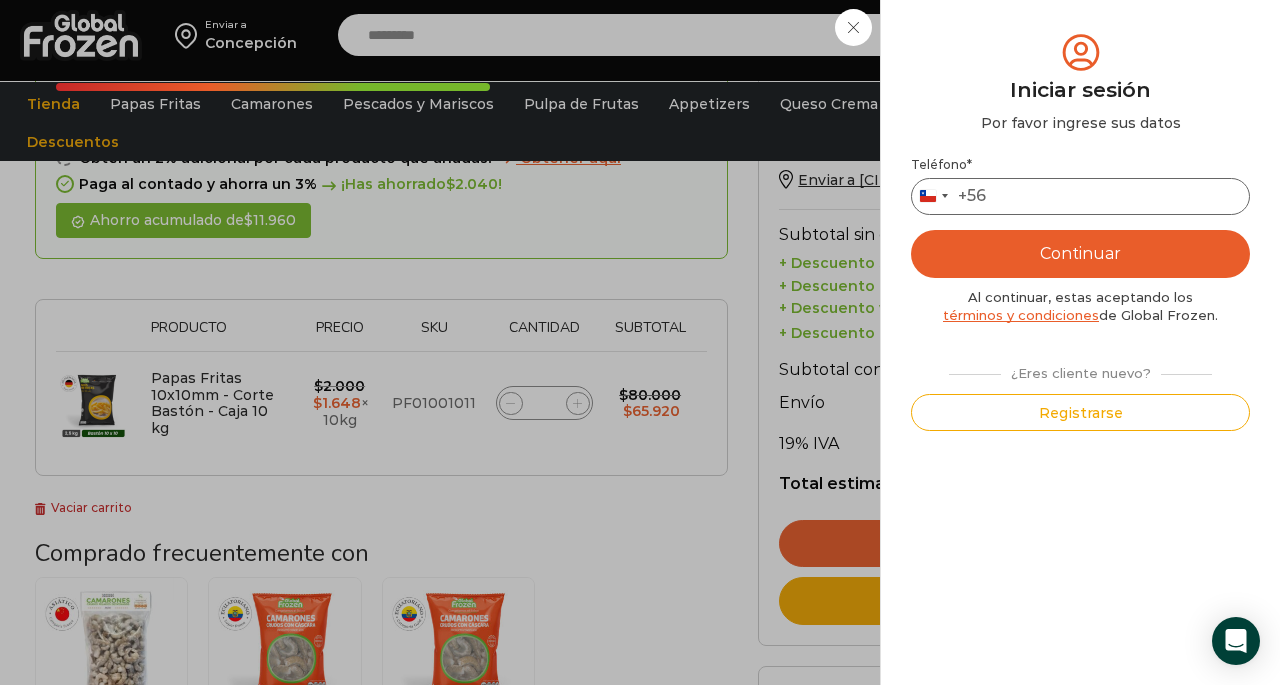 click on "Teléfono
*" at bounding box center (1080, 196) 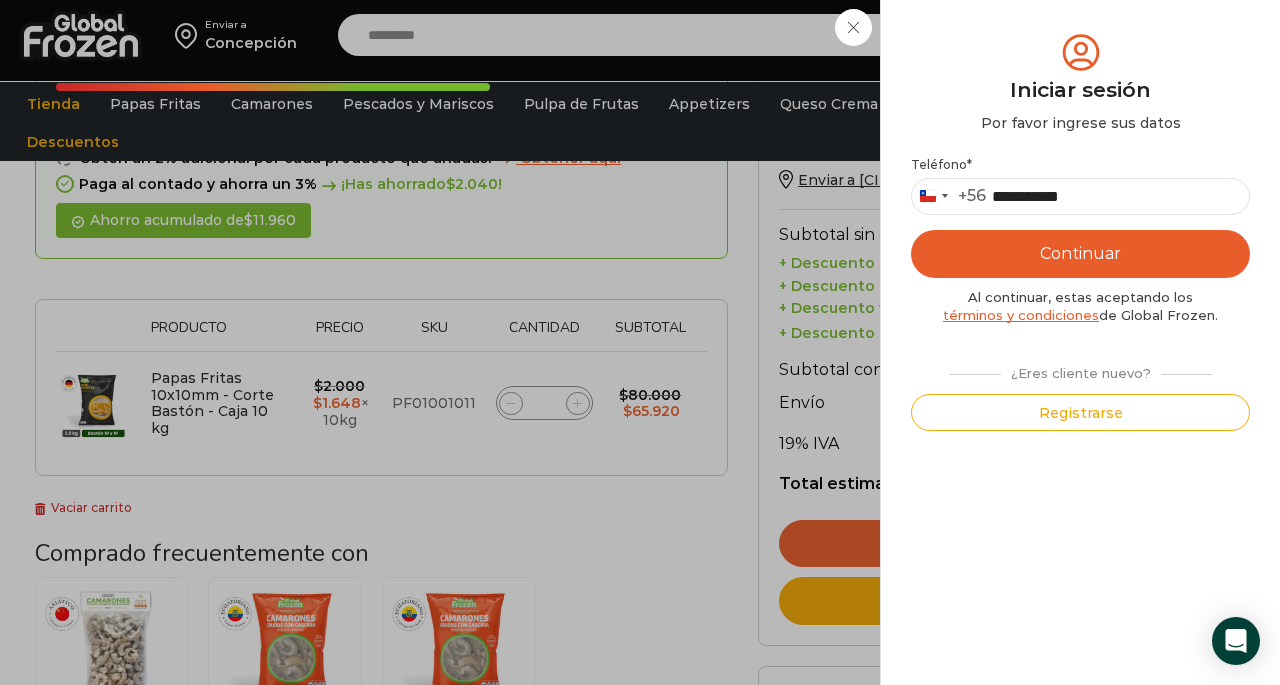 click on "Continuar" at bounding box center (1080, 254) 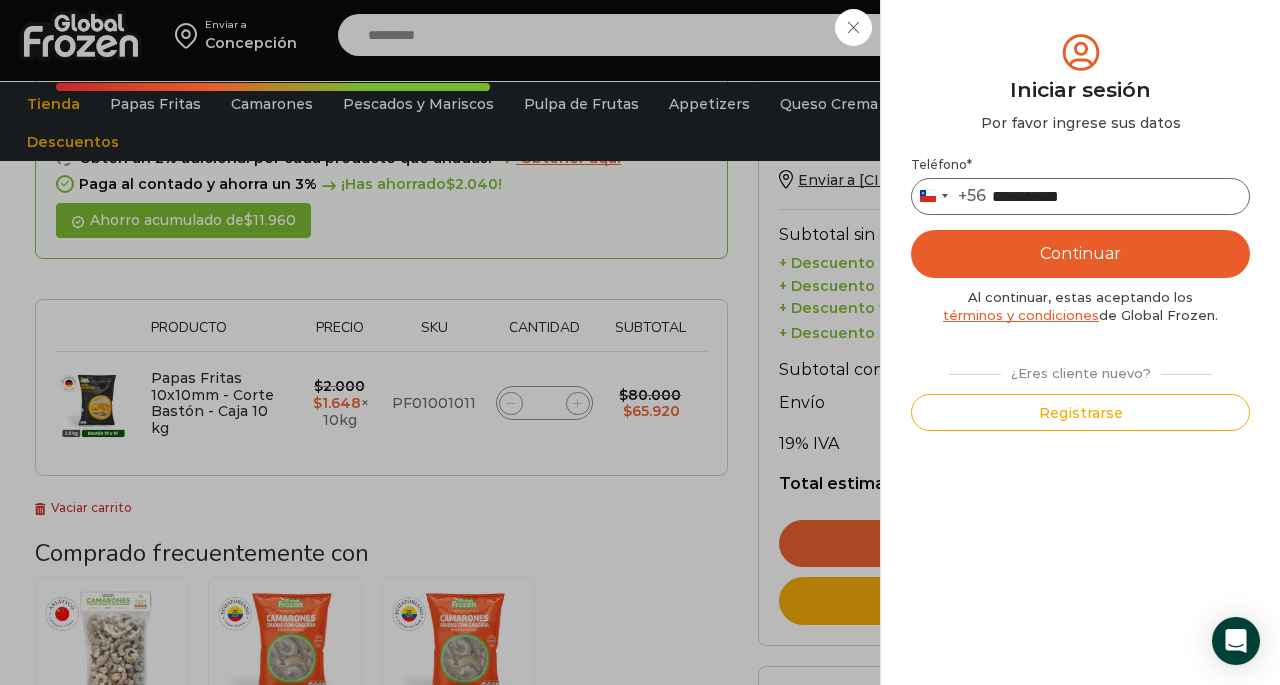 click on "**********" at bounding box center (1080, 196) 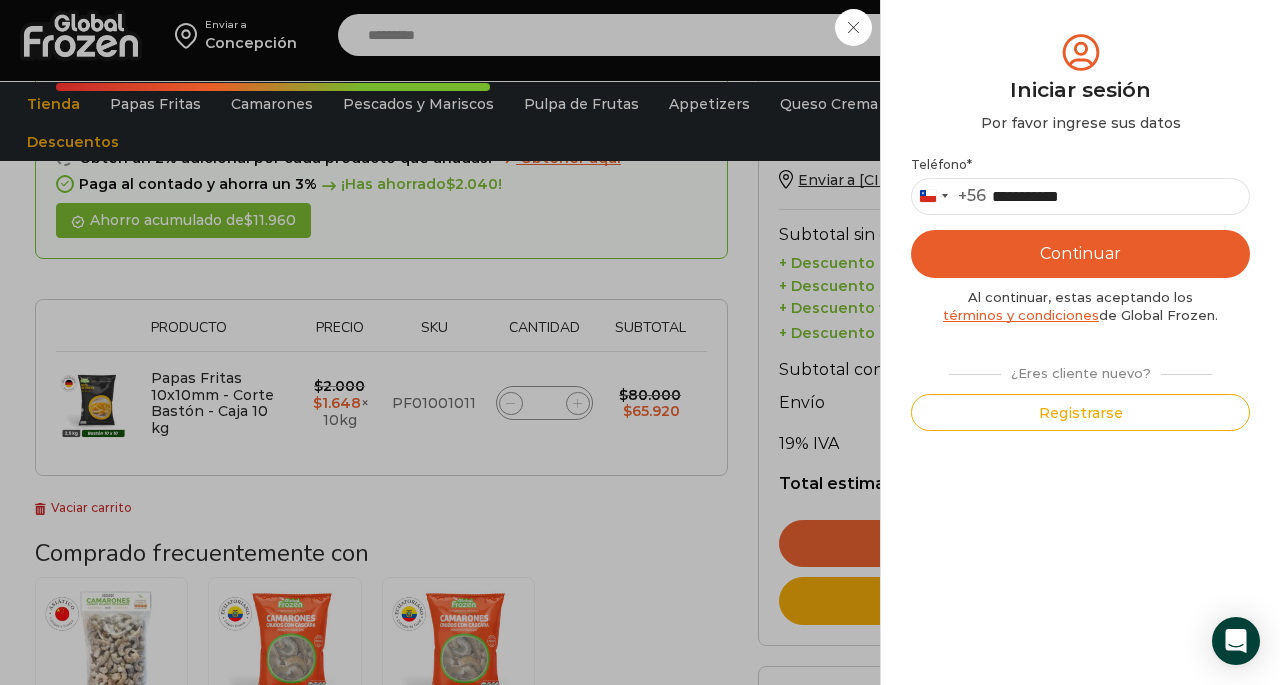 click on "Continuar" at bounding box center [1080, 254] 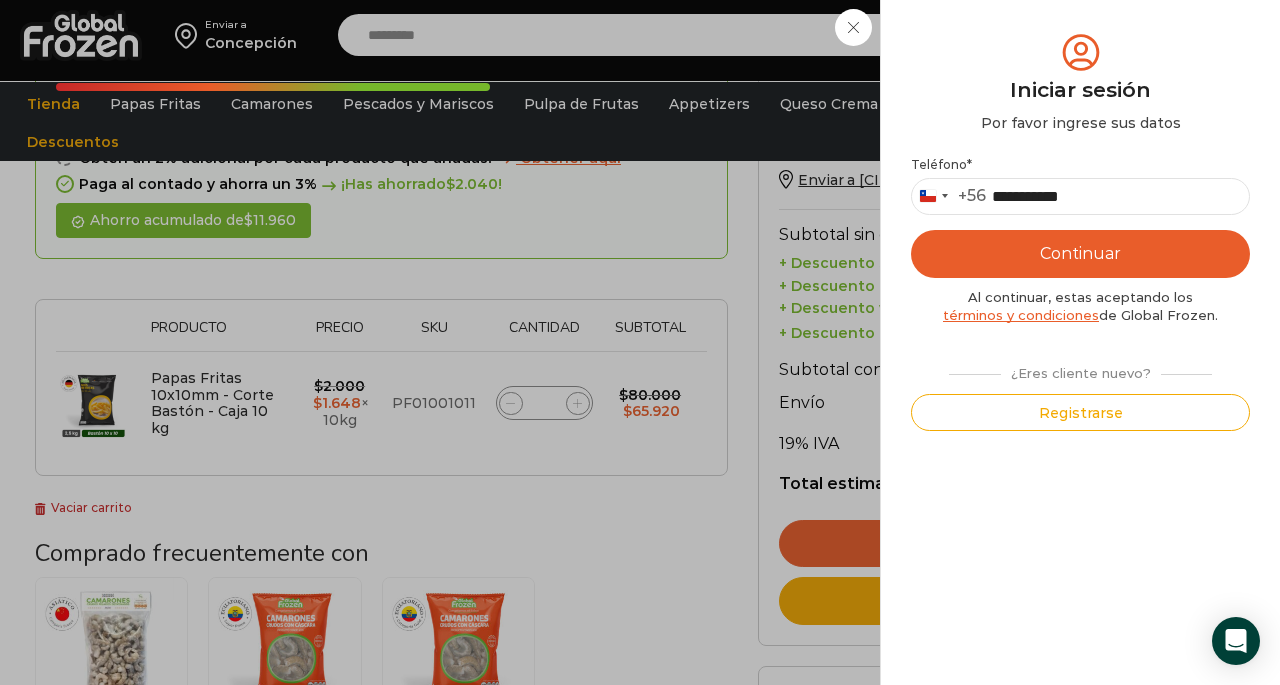 click on "Iniciar sesión
Mi cuenta
Login
Register
Iniciar sesión
Por favor ingrese sus datos
Iniciar sesión
Se envió un mensaje de WhatsApp con el código de verificación a tu teléfono
* ." at bounding box center (1088, 35) 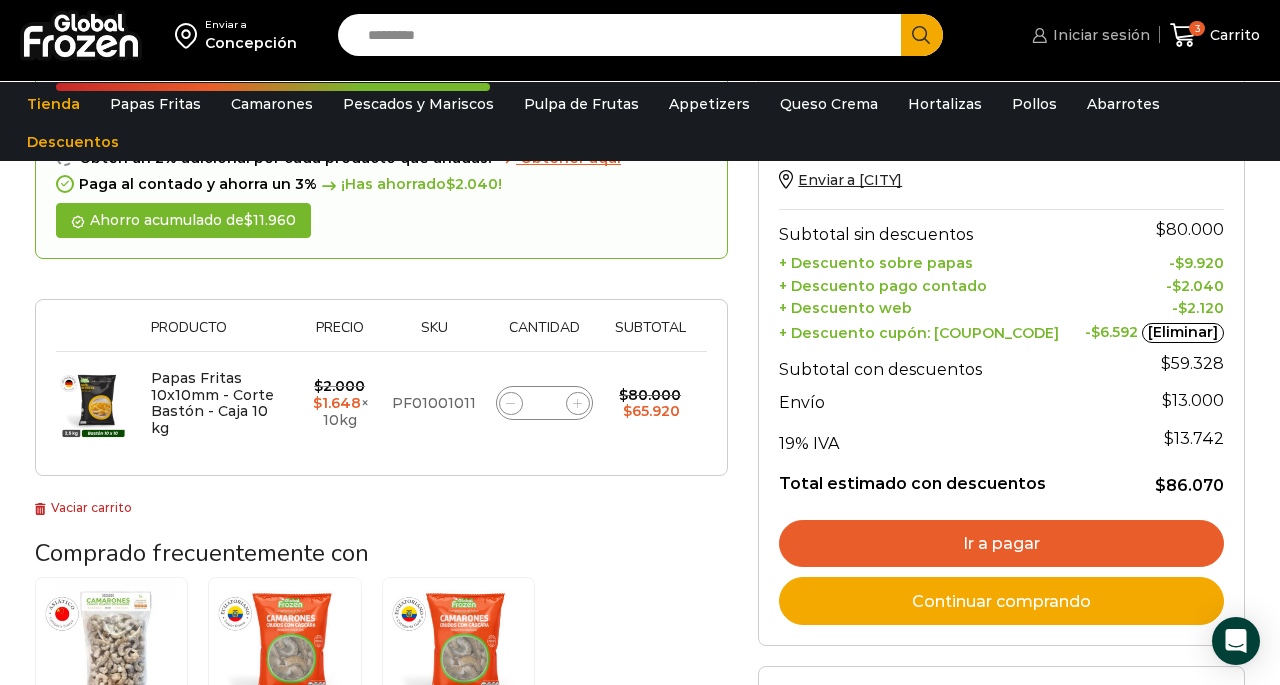 click on "Iniciar sesión" at bounding box center (1099, 35) 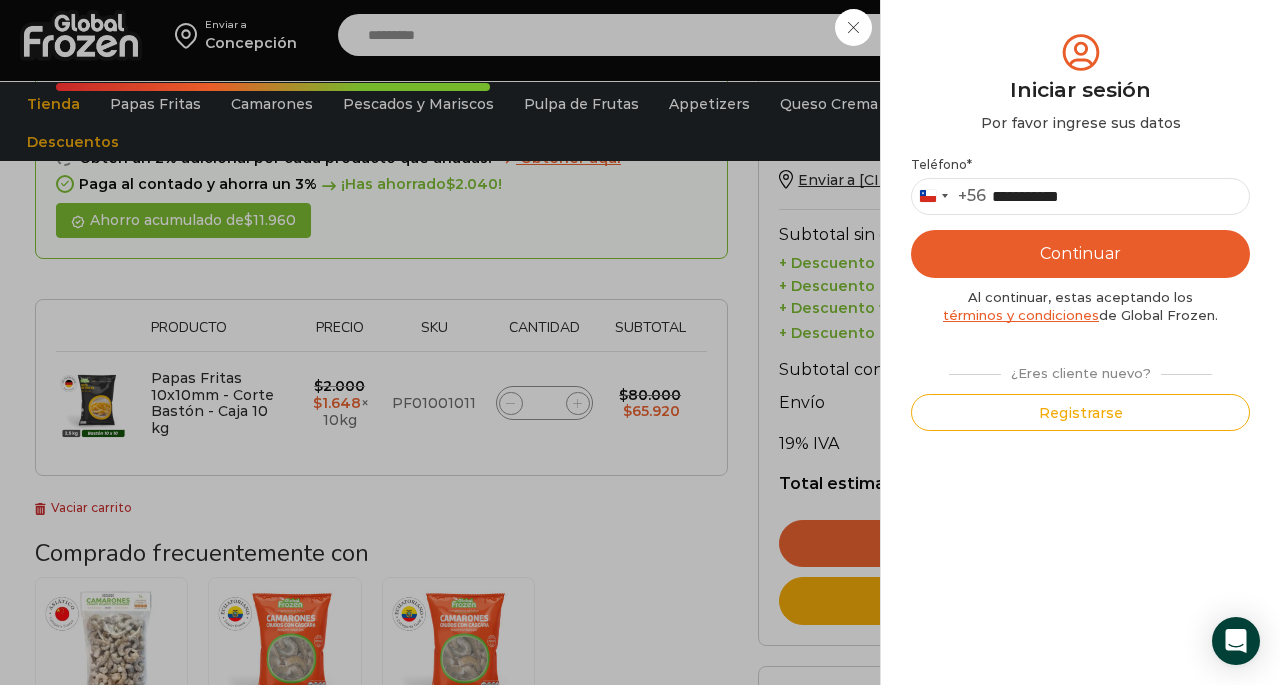 click on "Continuar" at bounding box center (1080, 254) 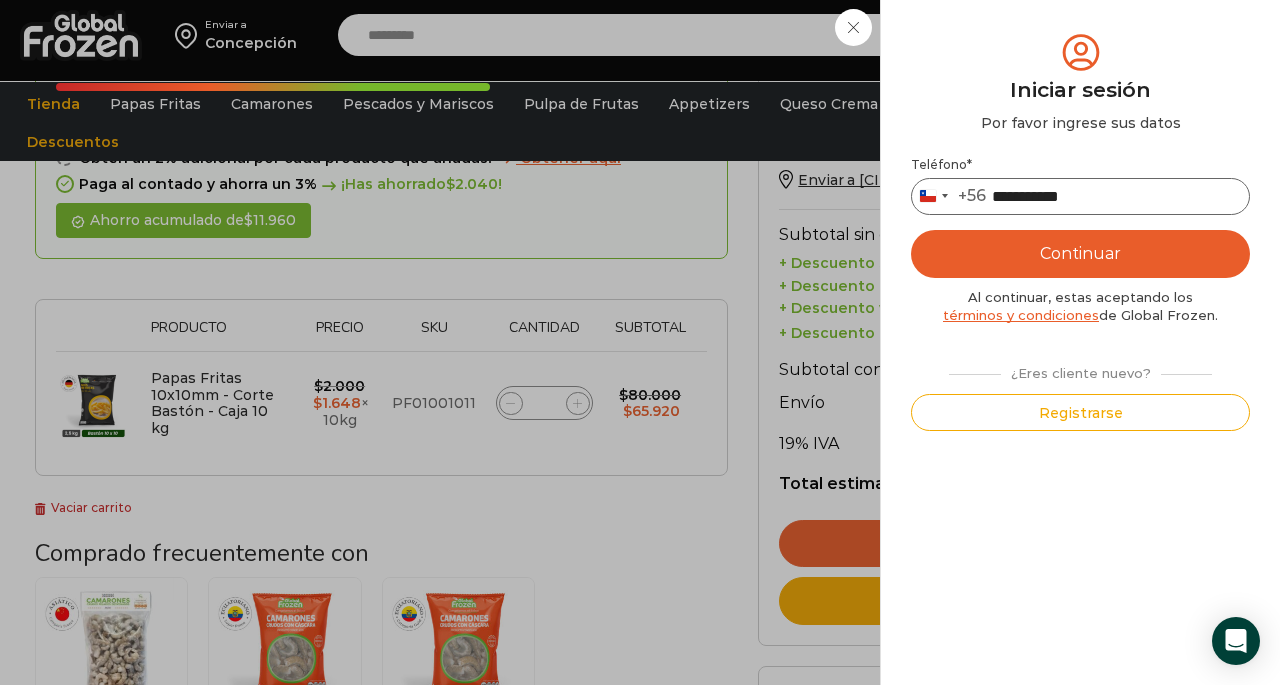 click on "**********" at bounding box center [1080, 196] 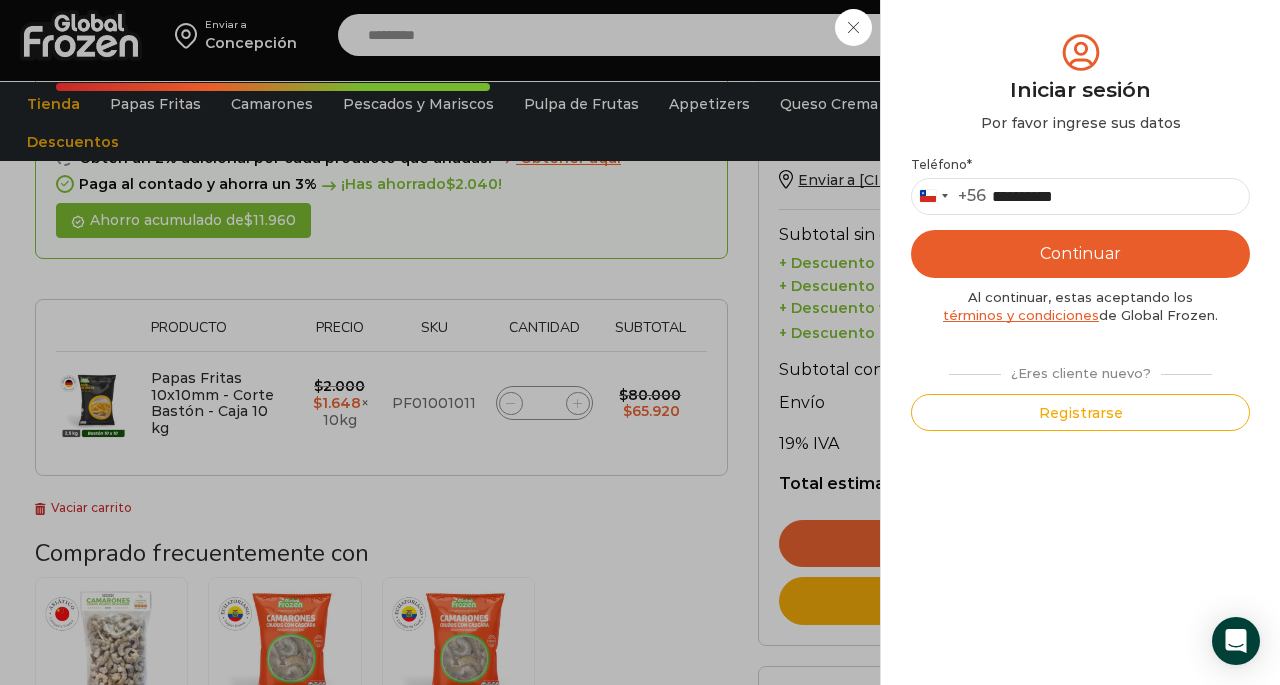 click on "Continuar" at bounding box center [1080, 254] 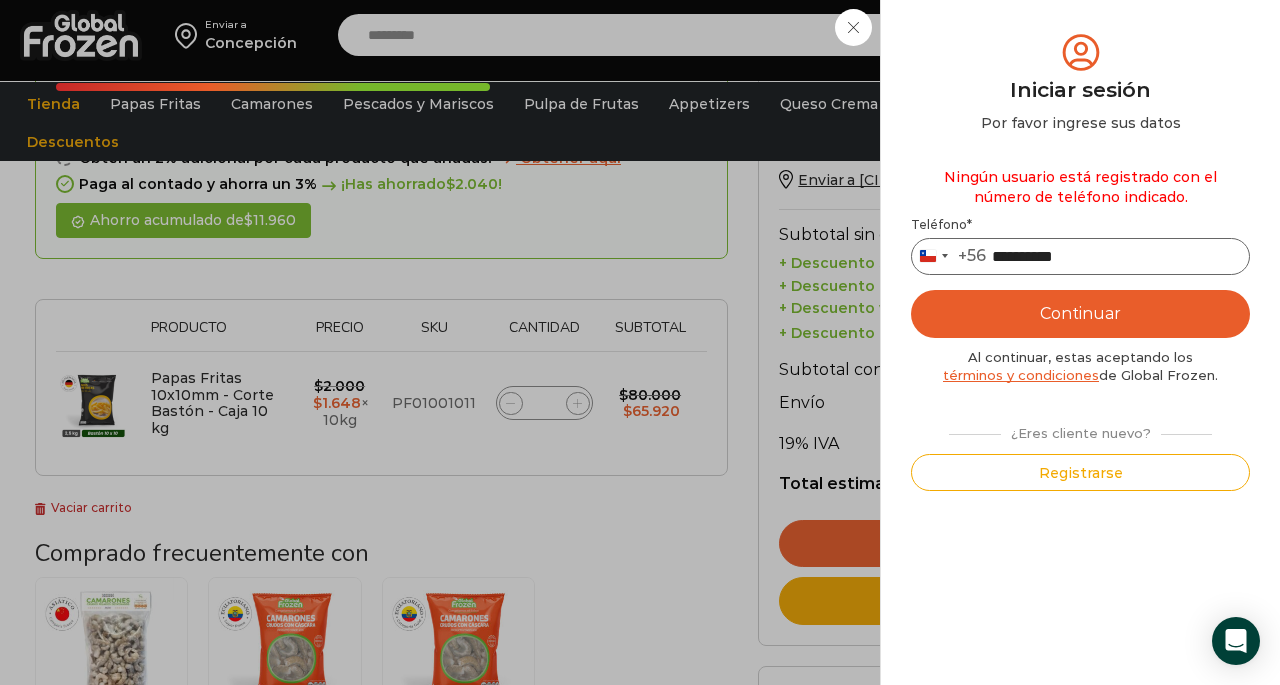 click on "**********" at bounding box center (1080, 256) 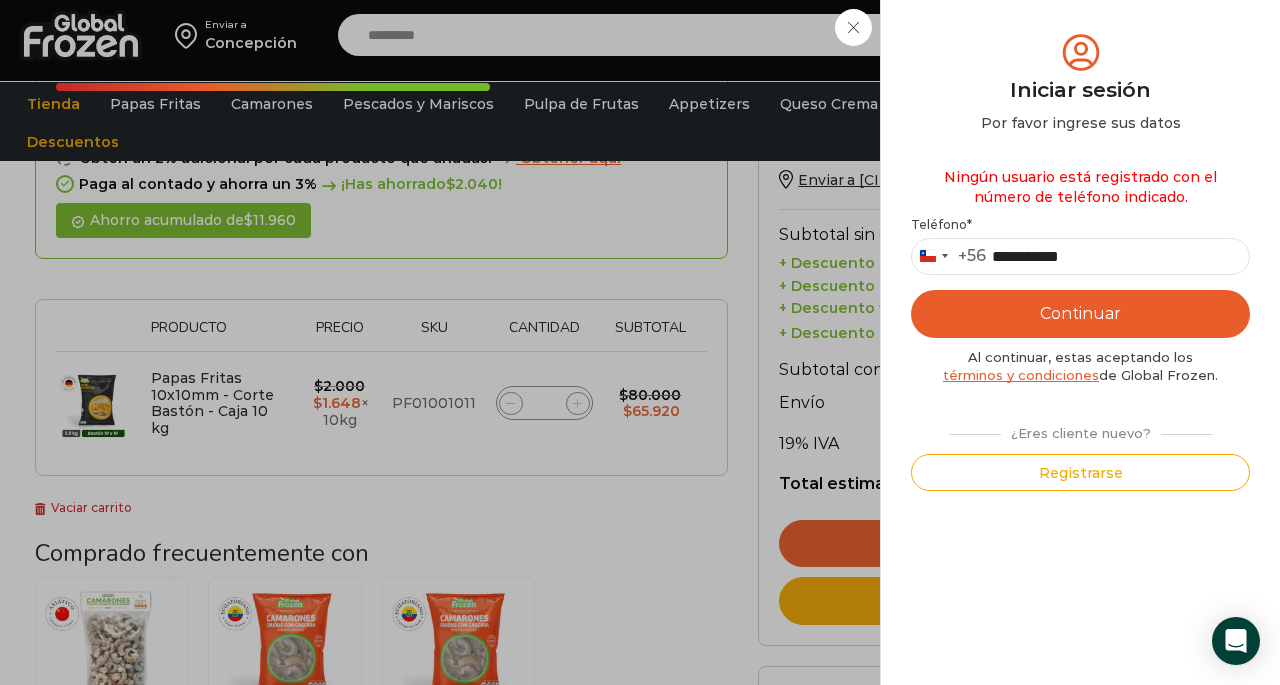 click on "Continuar" at bounding box center (1080, 314) 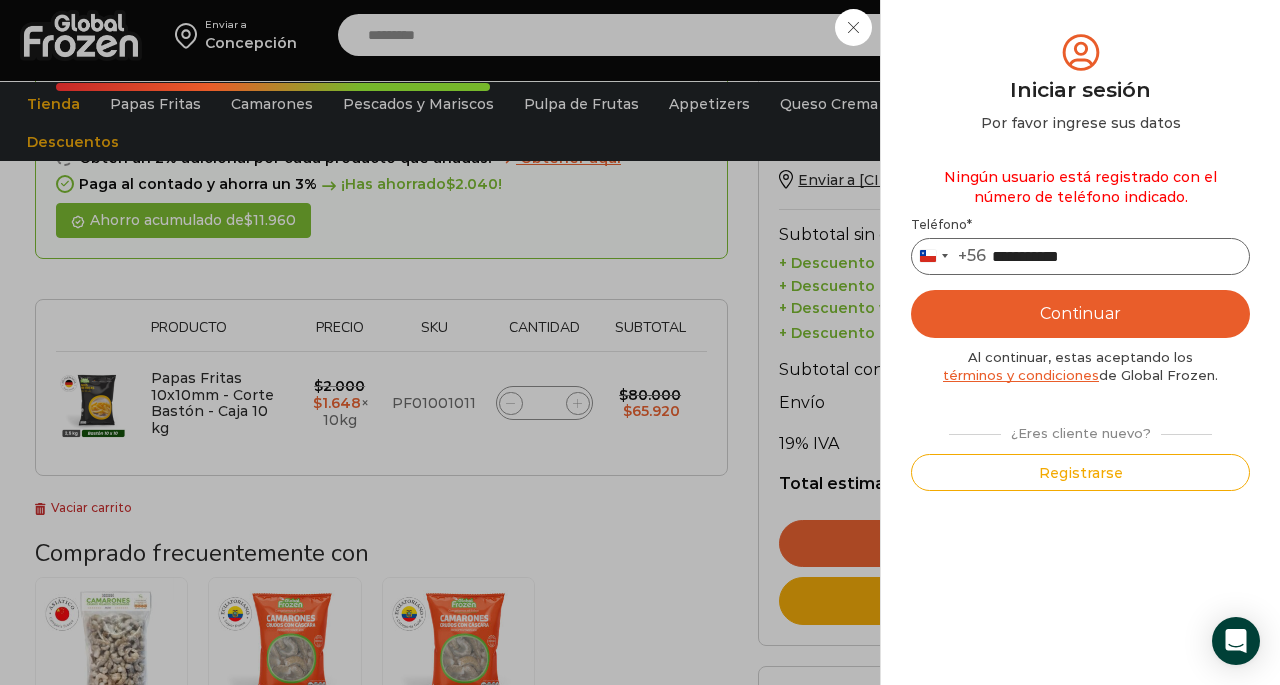 click on "**********" at bounding box center (1080, 256) 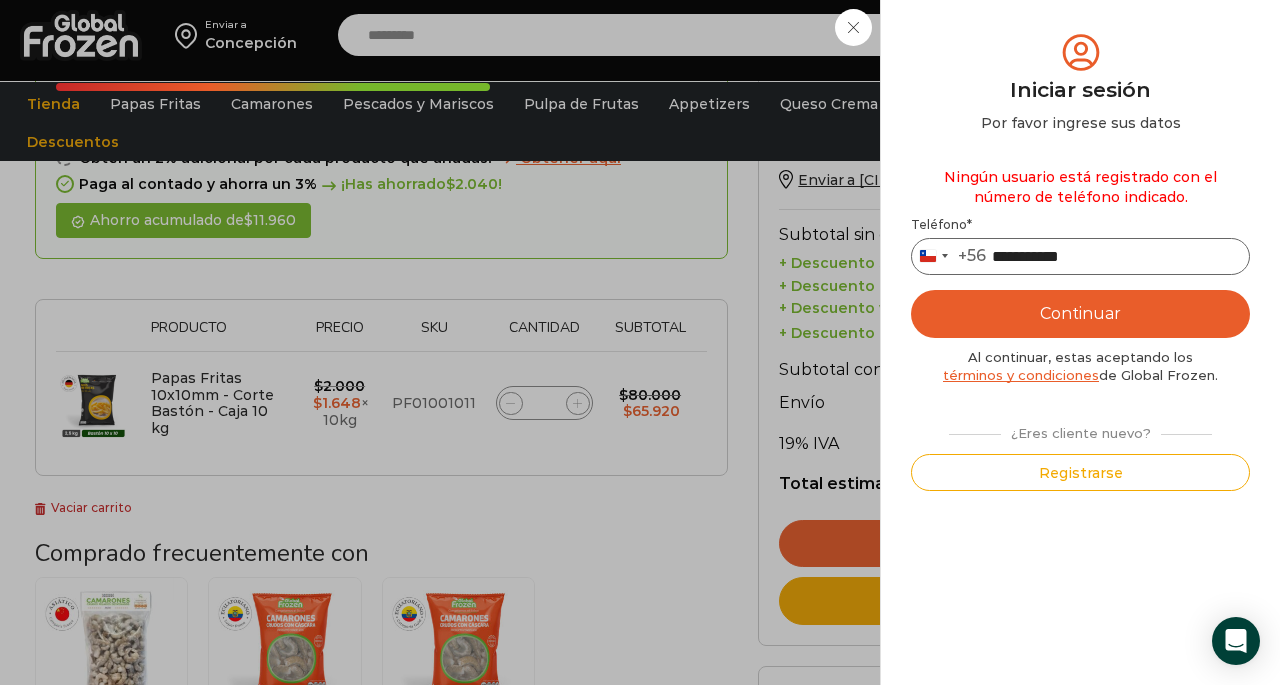 click on "**********" at bounding box center [1080, 256] 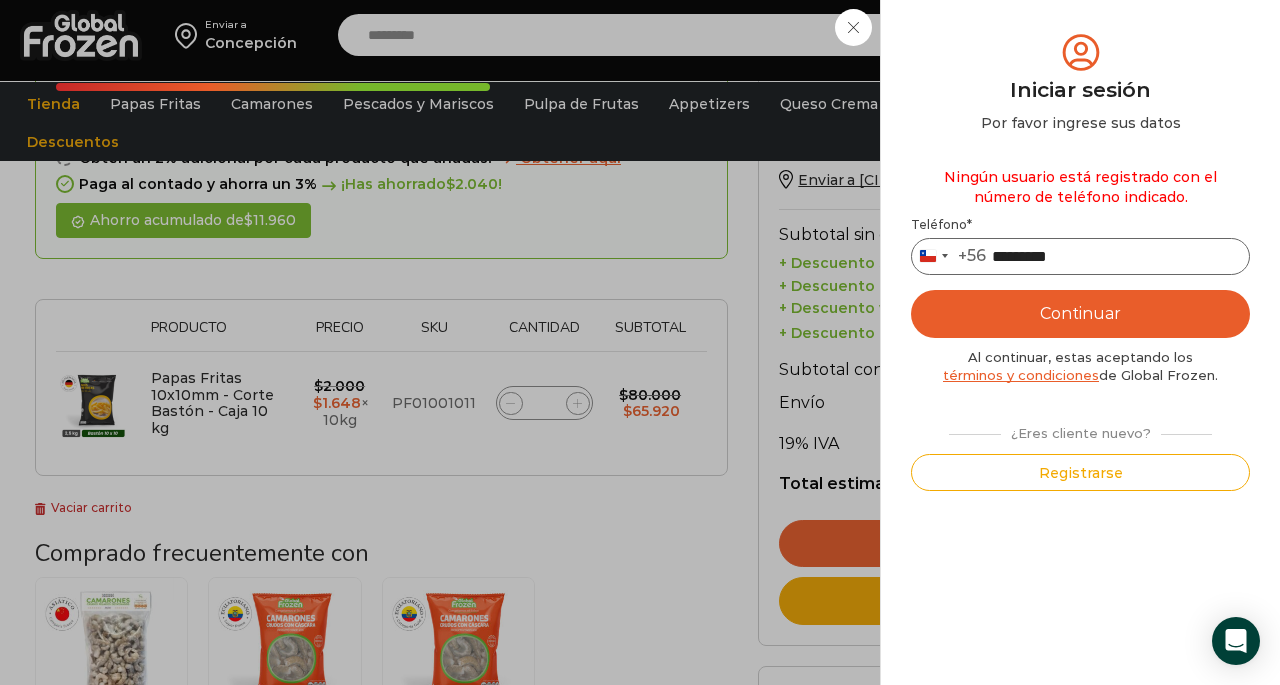 type on "*********" 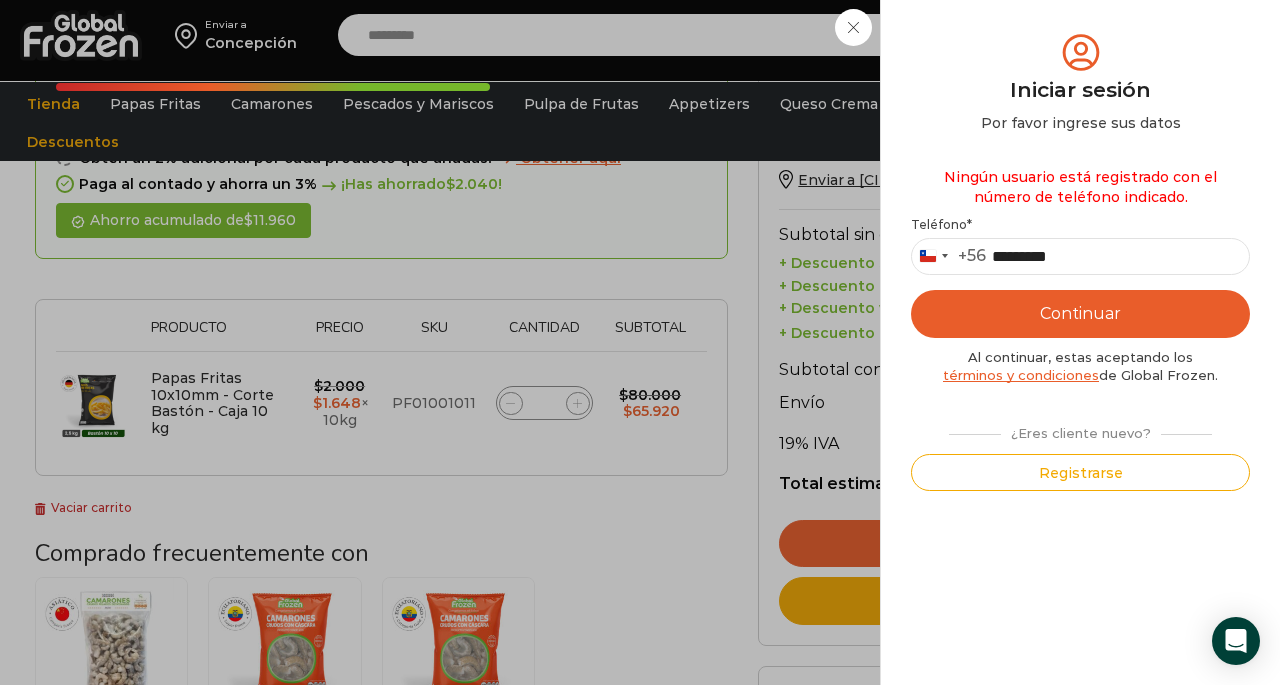 click on "Continuar" at bounding box center (1080, 314) 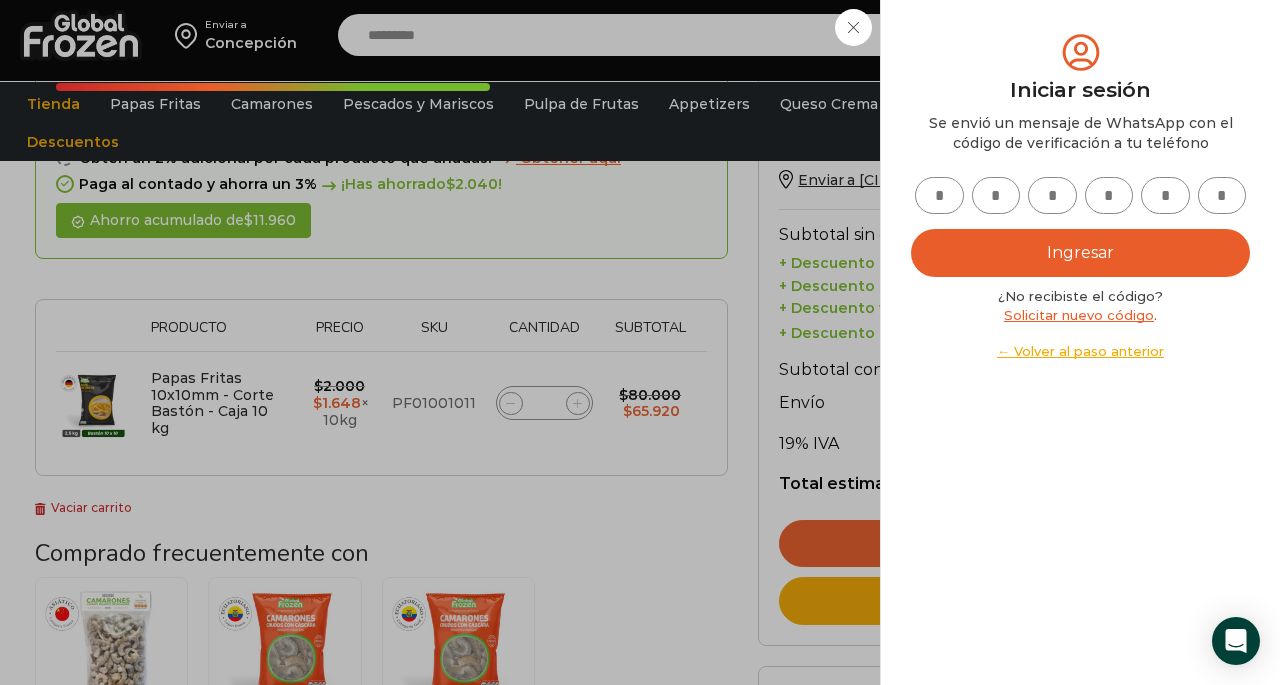 click at bounding box center (939, 195) 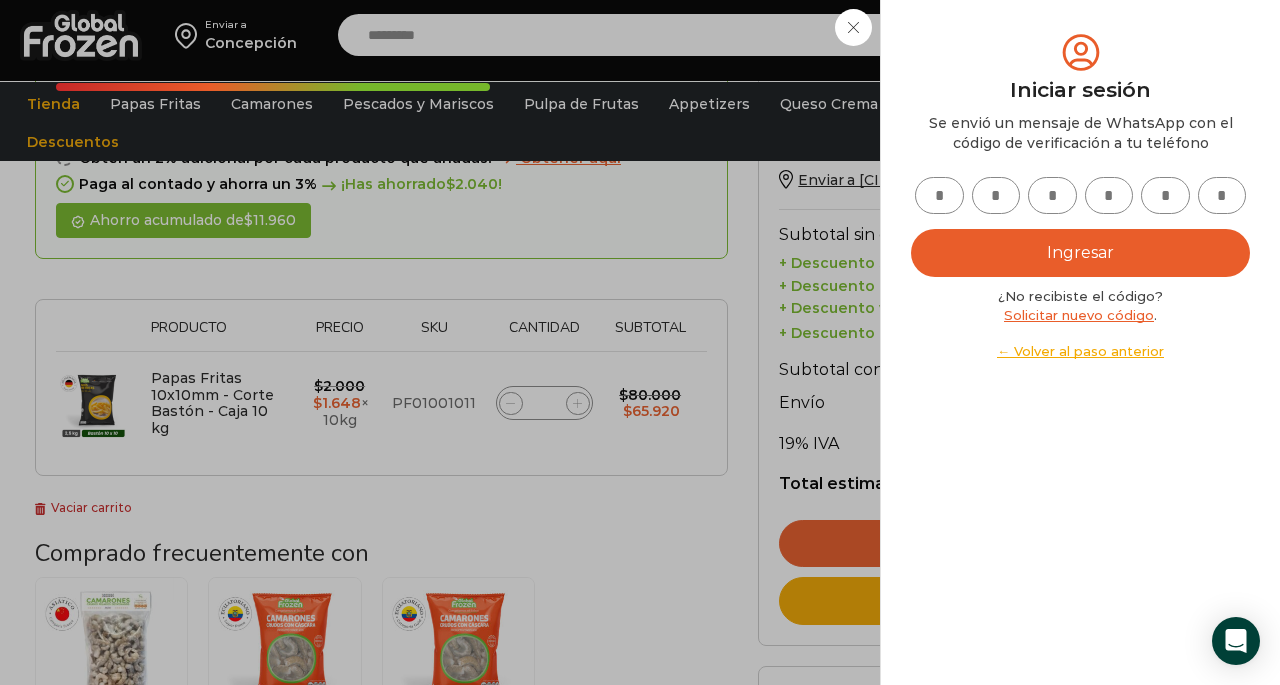 type on "*" 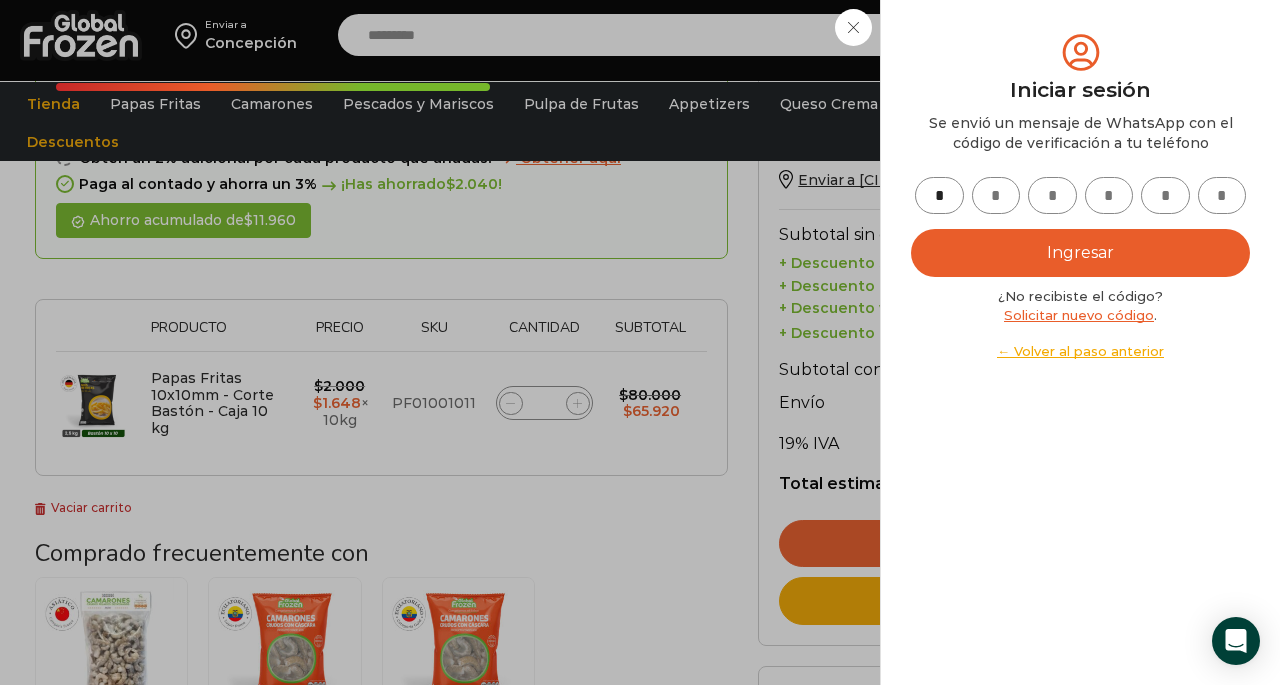 type on "*" 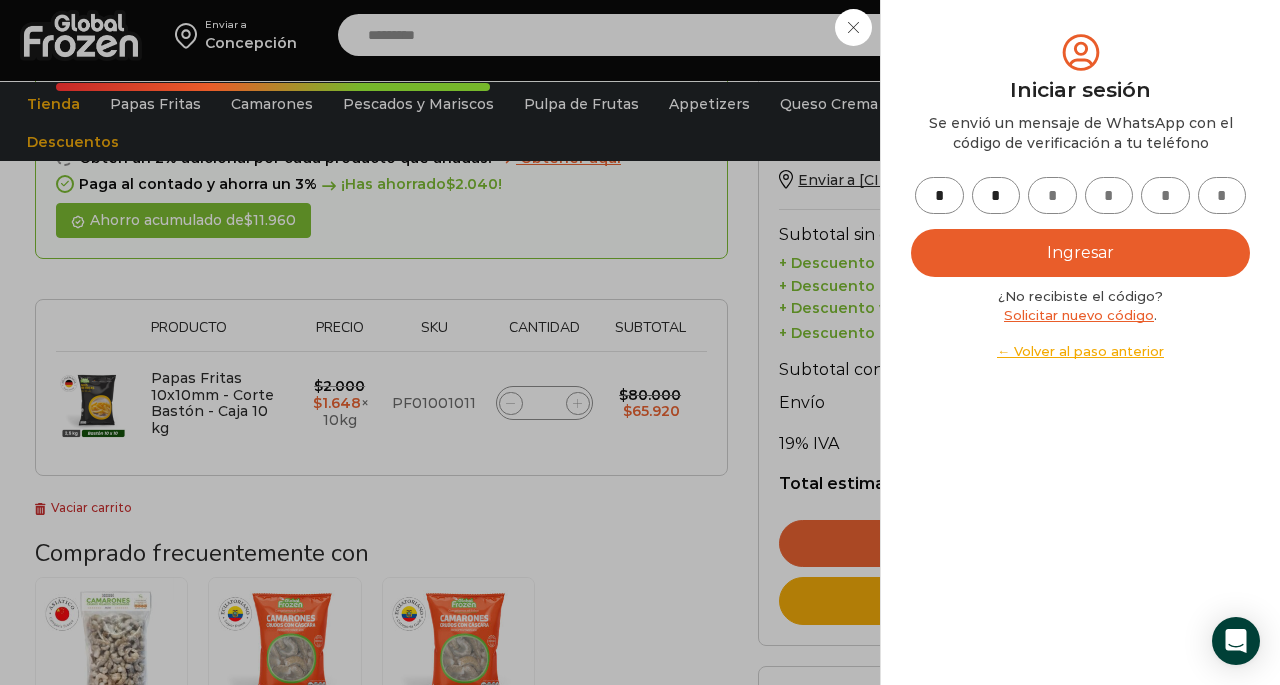 type on "*" 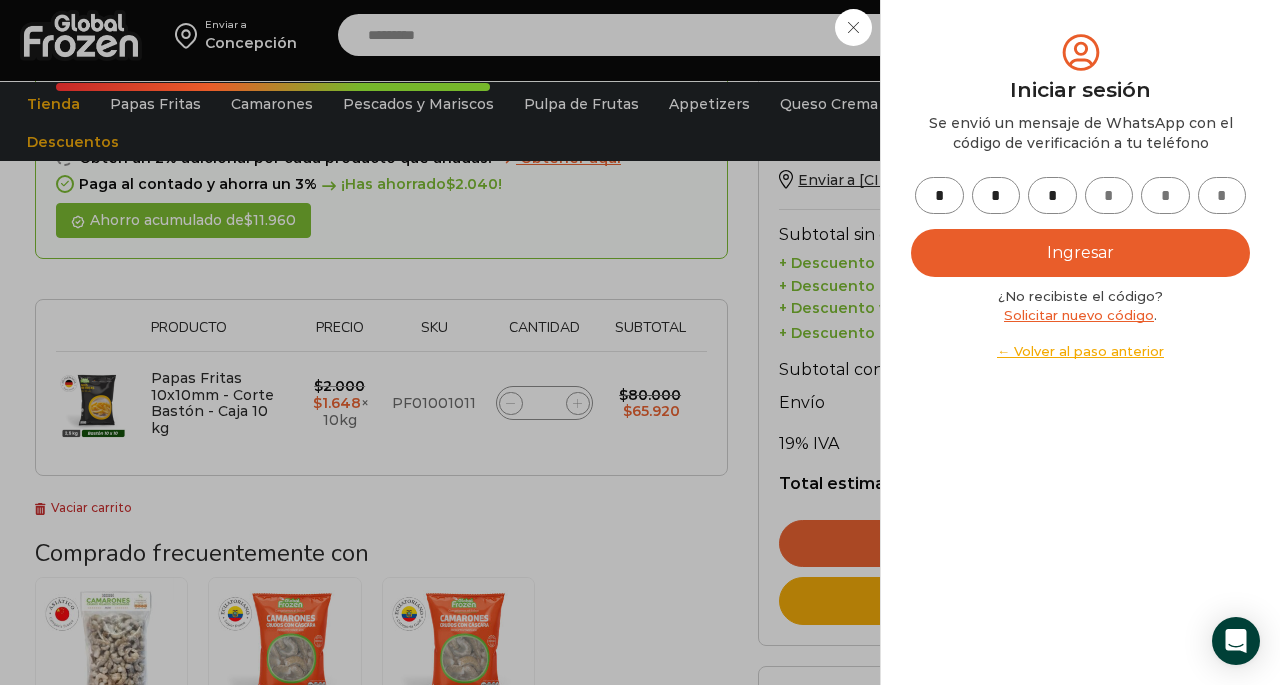 type on "*" 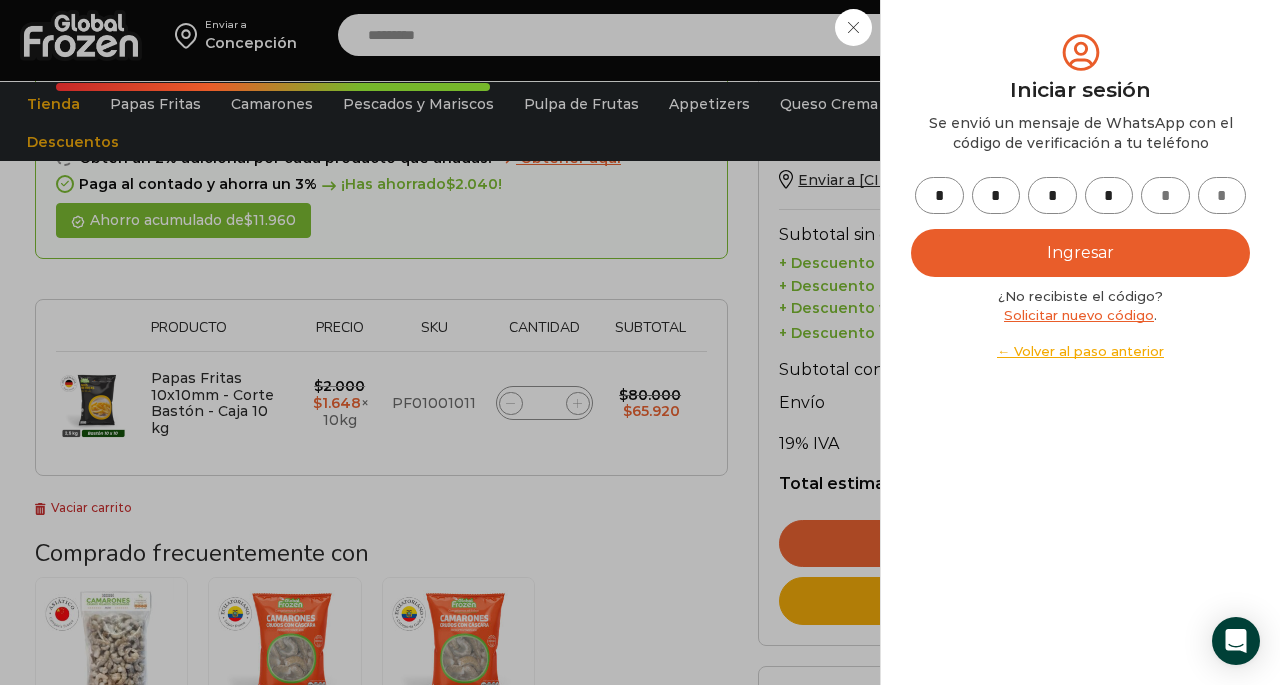 type on "*" 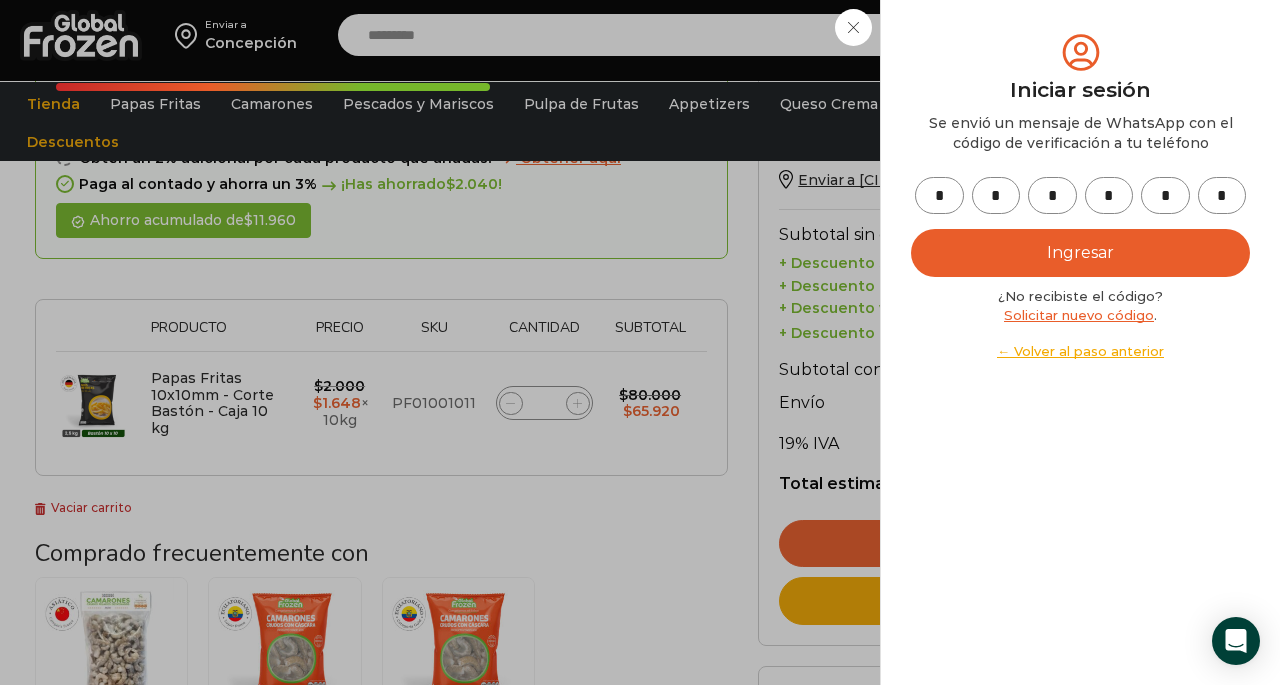 type on "*" 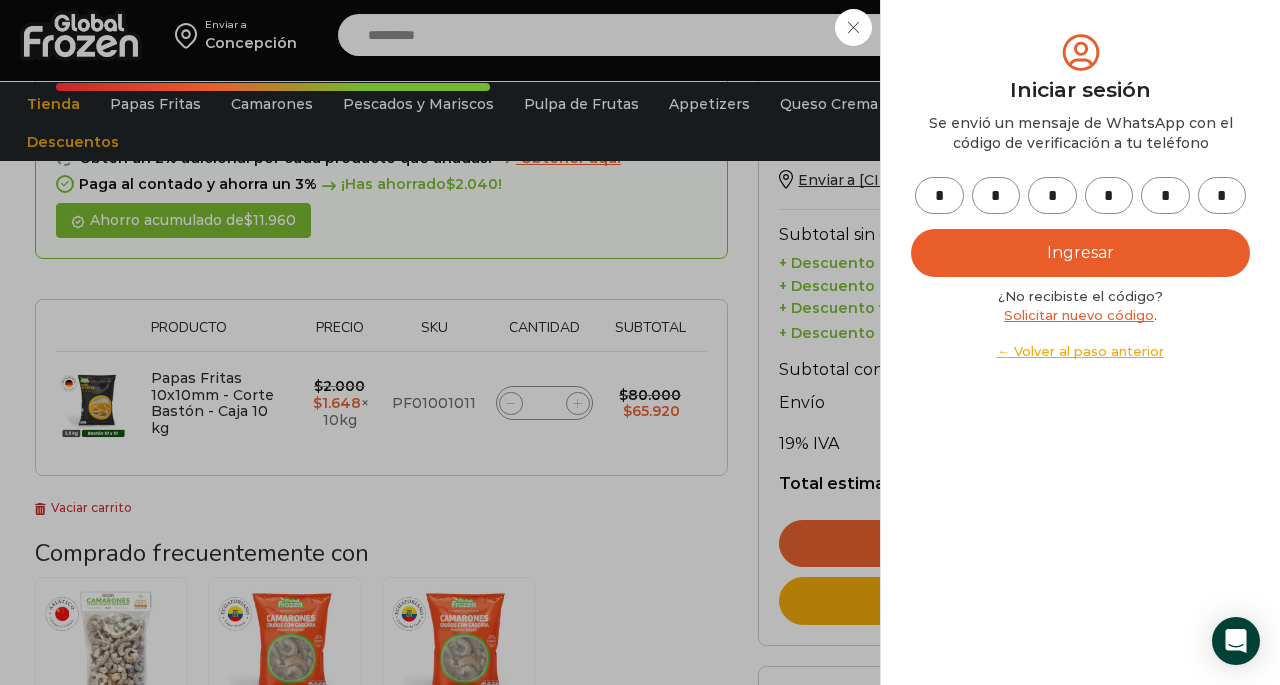 click on "Ingresar" at bounding box center [1080, 253] 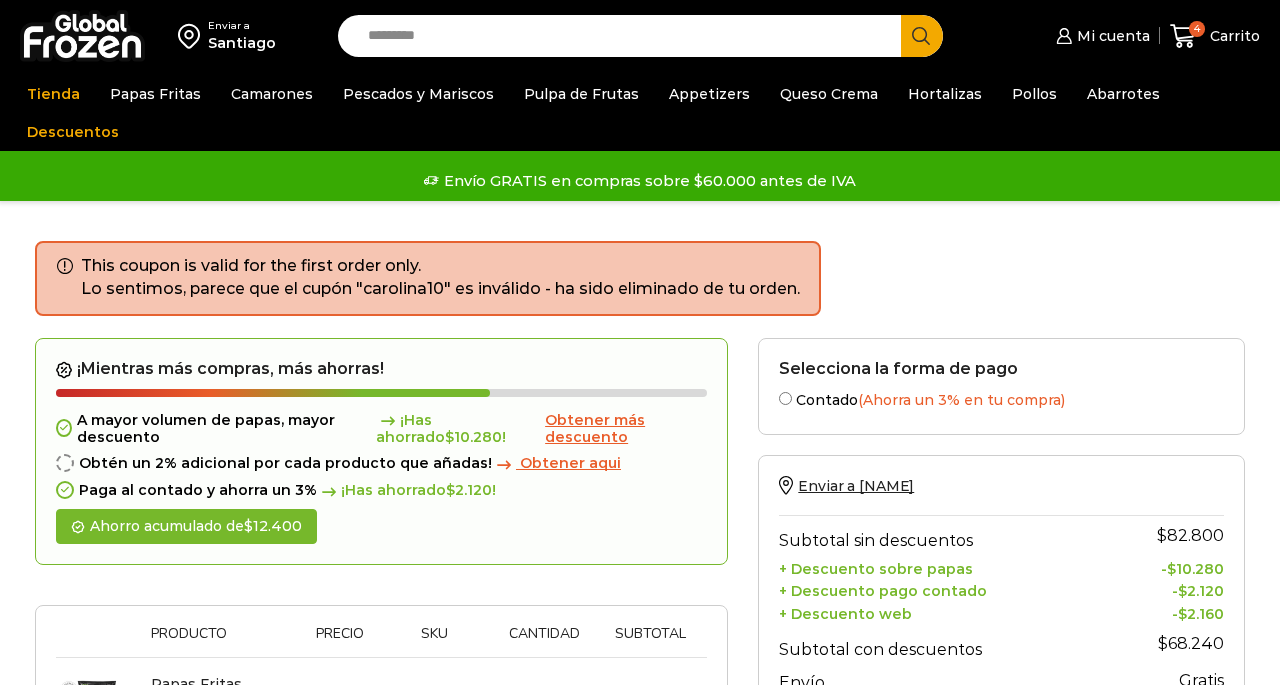scroll, scrollTop: 0, scrollLeft: 0, axis: both 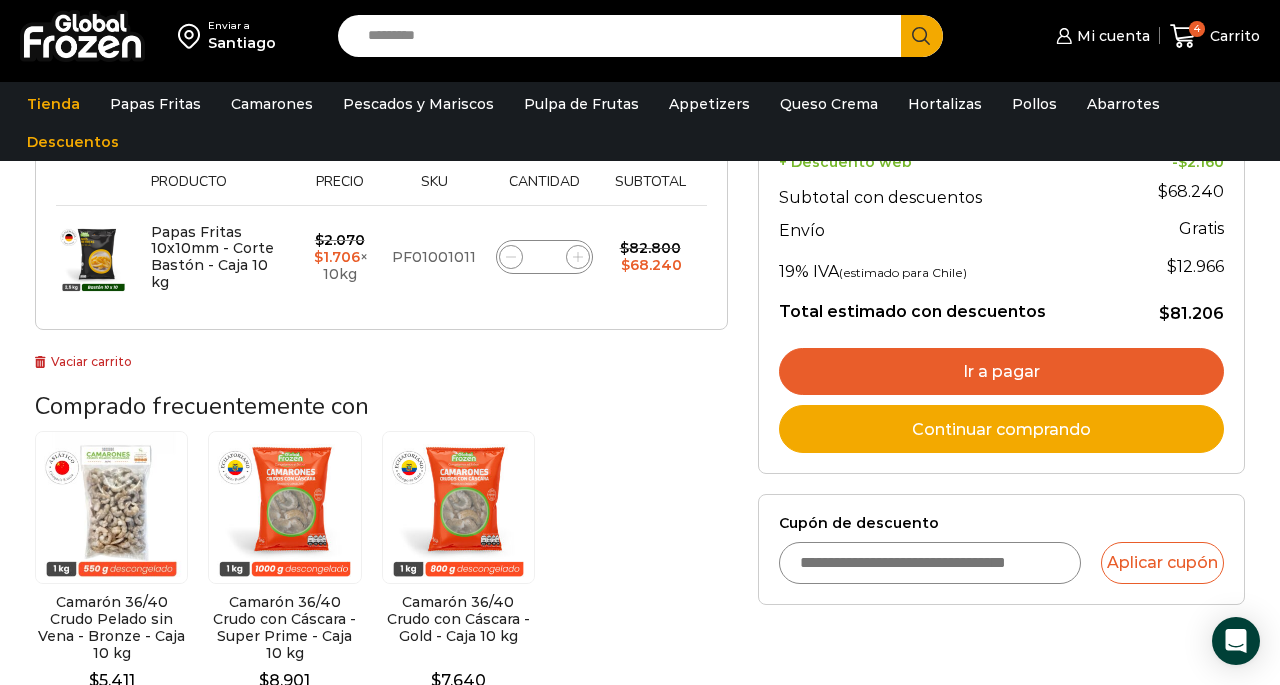 click on "Cupón de descuento" at bounding box center (929, 563) 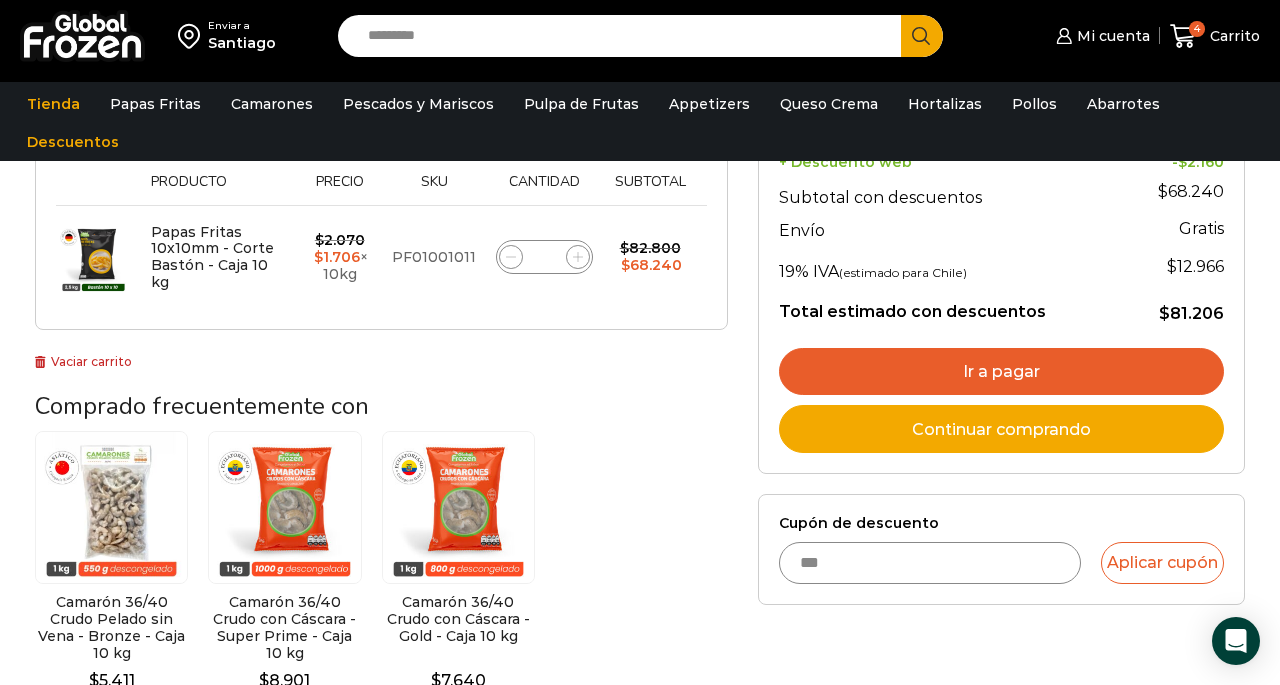 click on "Aplicar cupón" at bounding box center (1162, 563) 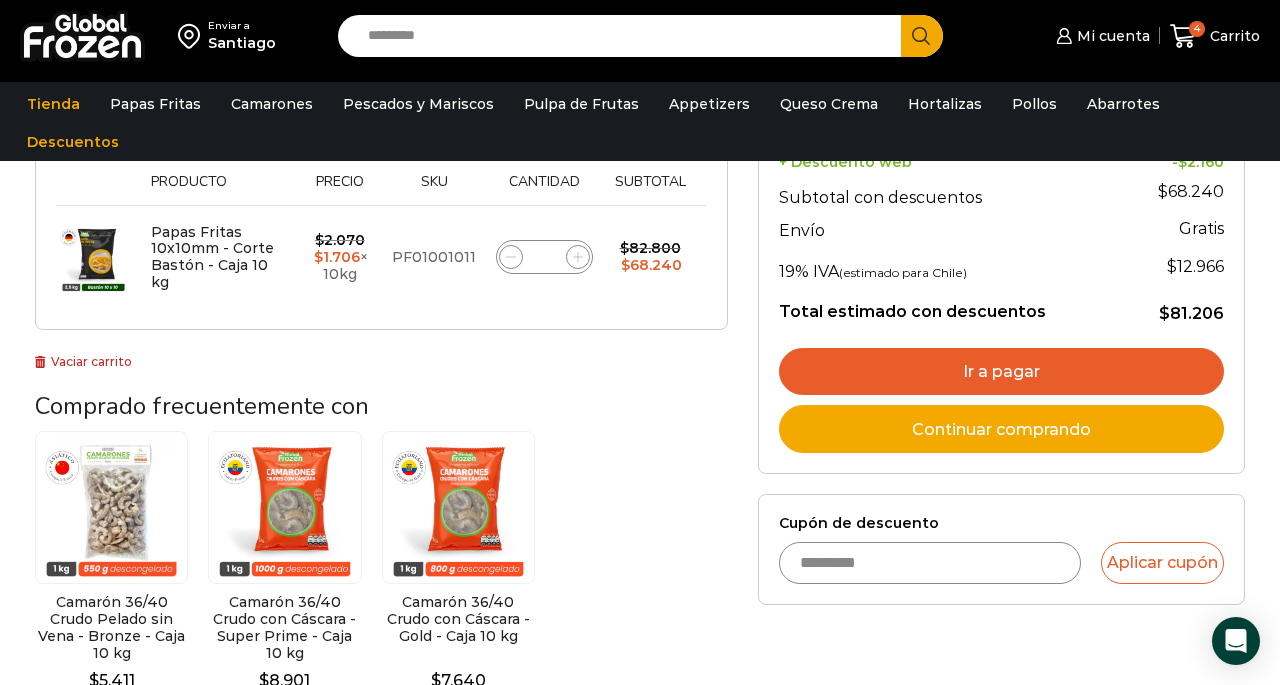 type on "**********" 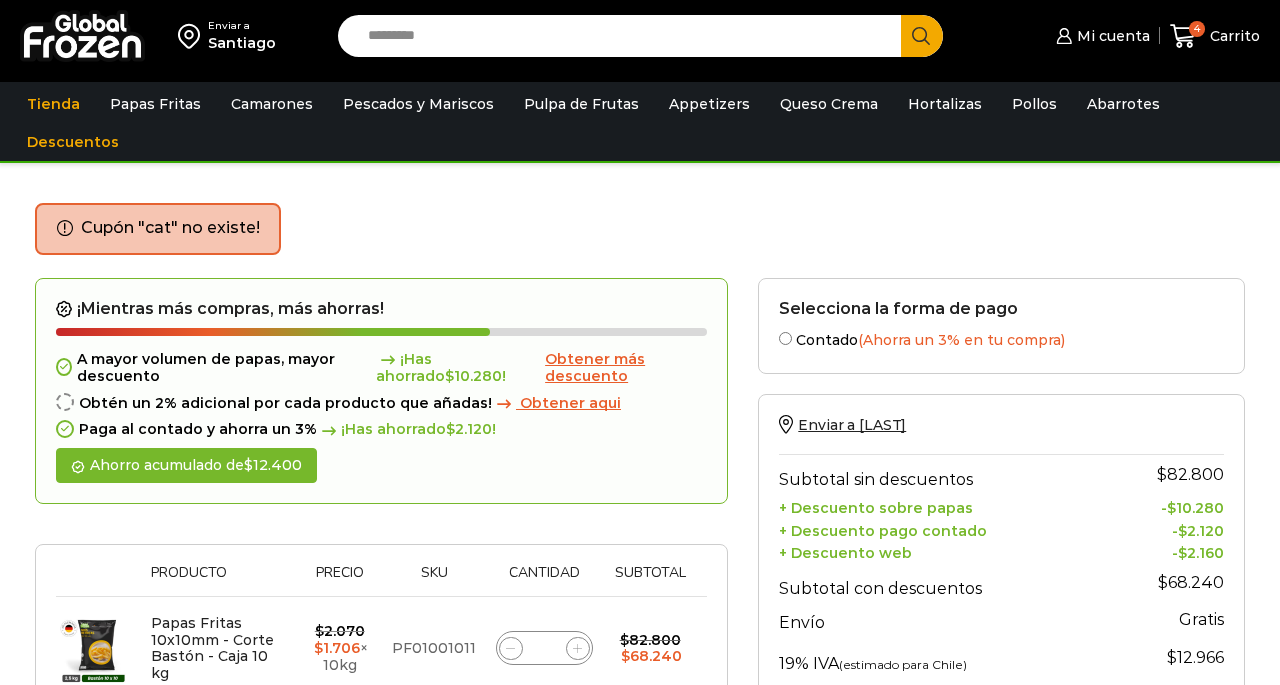 scroll, scrollTop: 0, scrollLeft: 0, axis: both 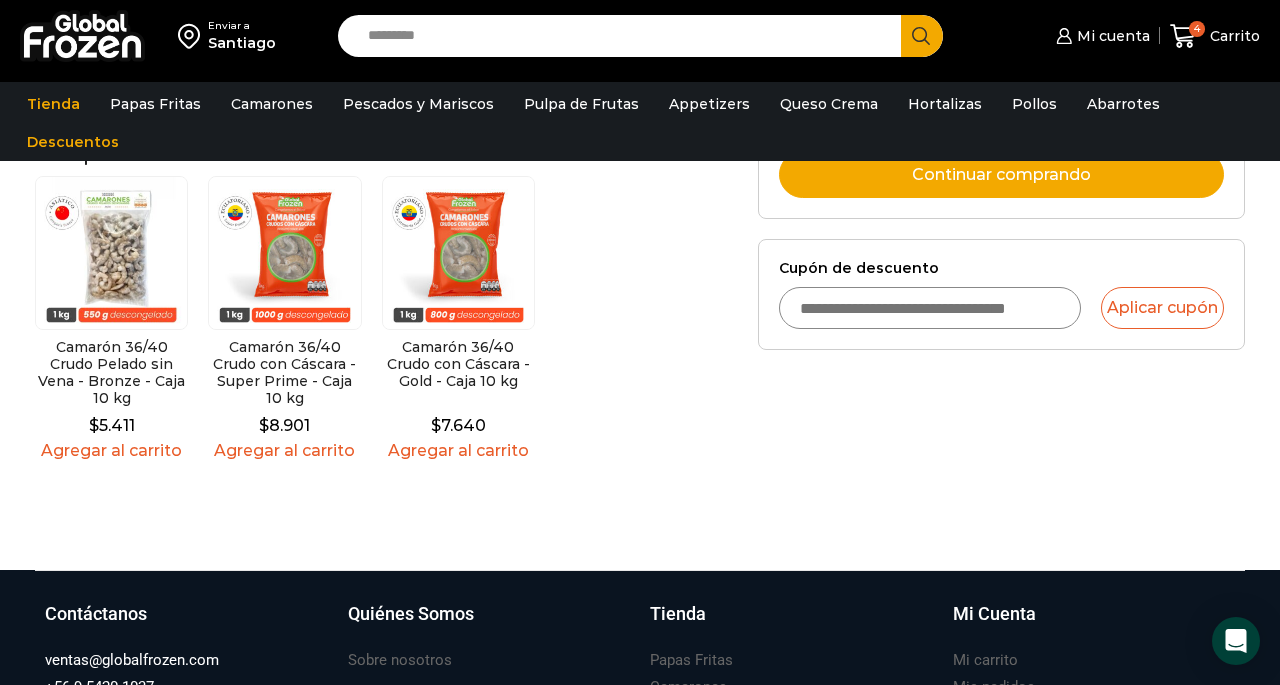 click on "Cupón de descuento" at bounding box center [929, 308] 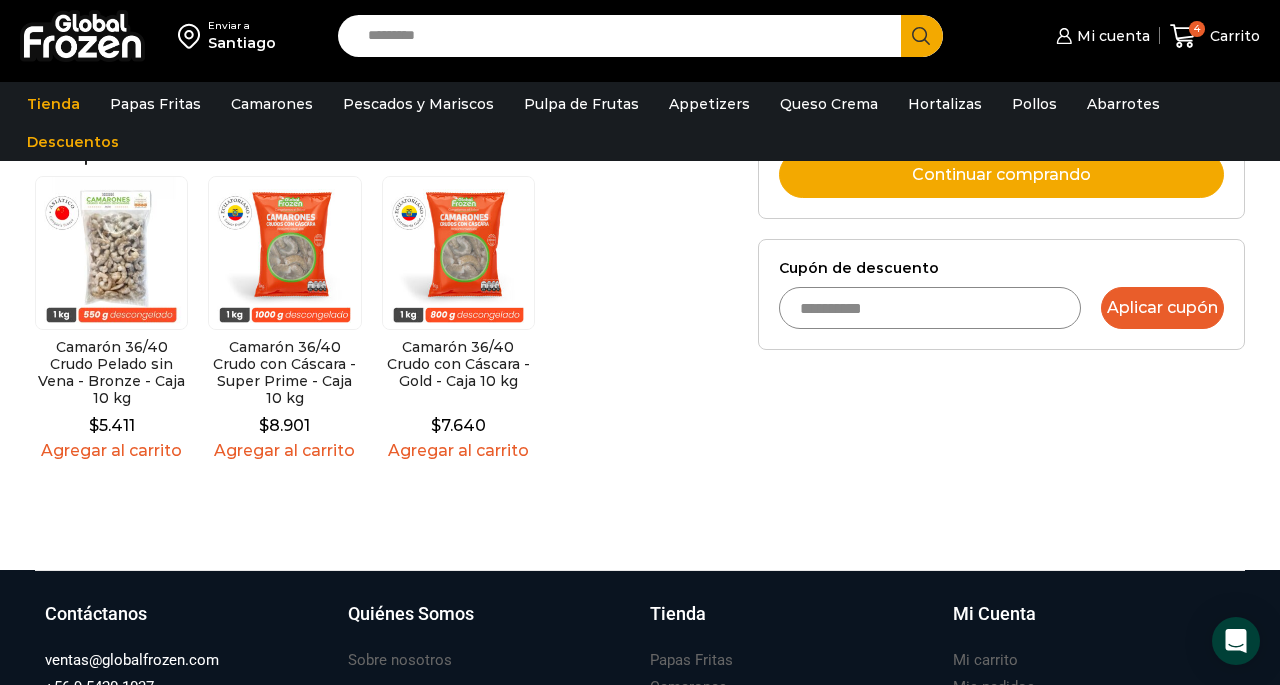 type on "**********" 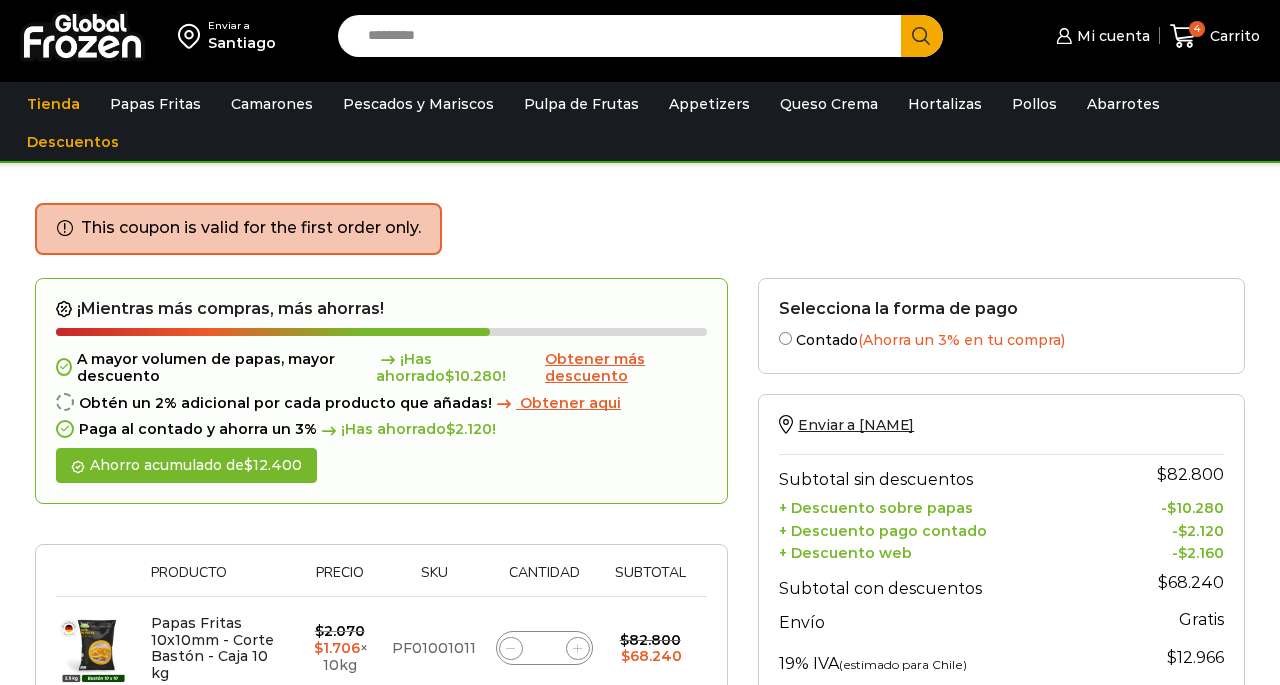 scroll, scrollTop: 0, scrollLeft: 0, axis: both 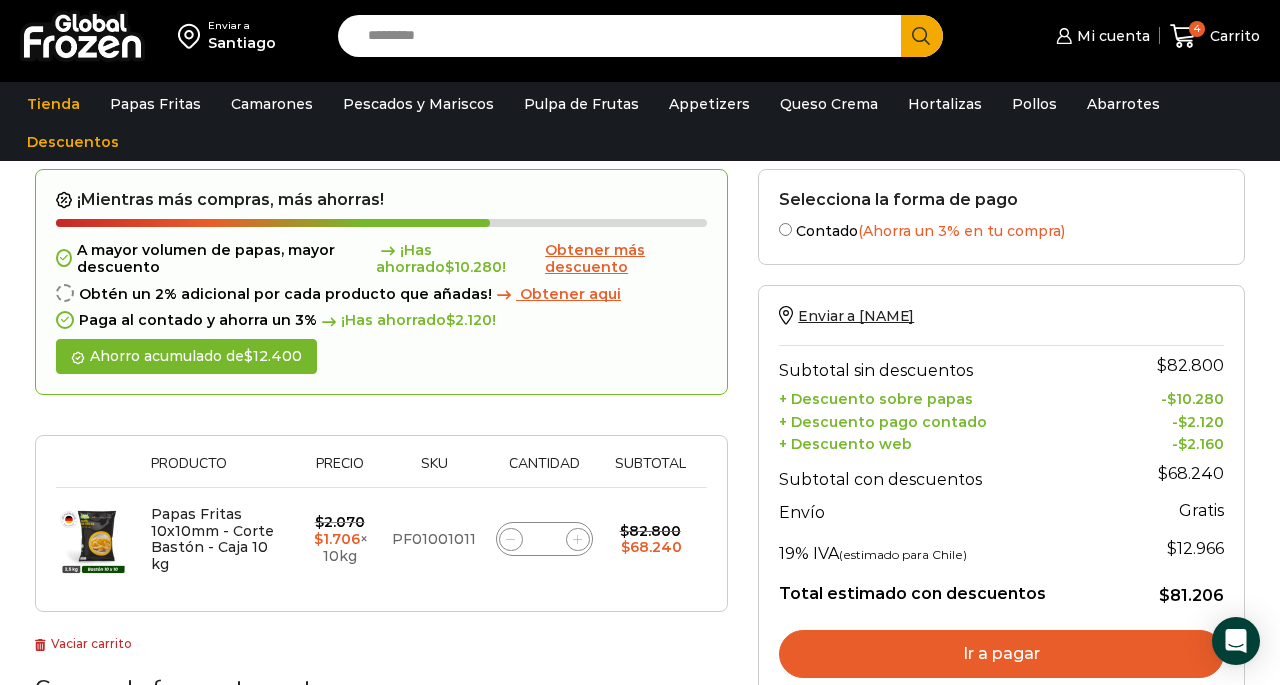 click 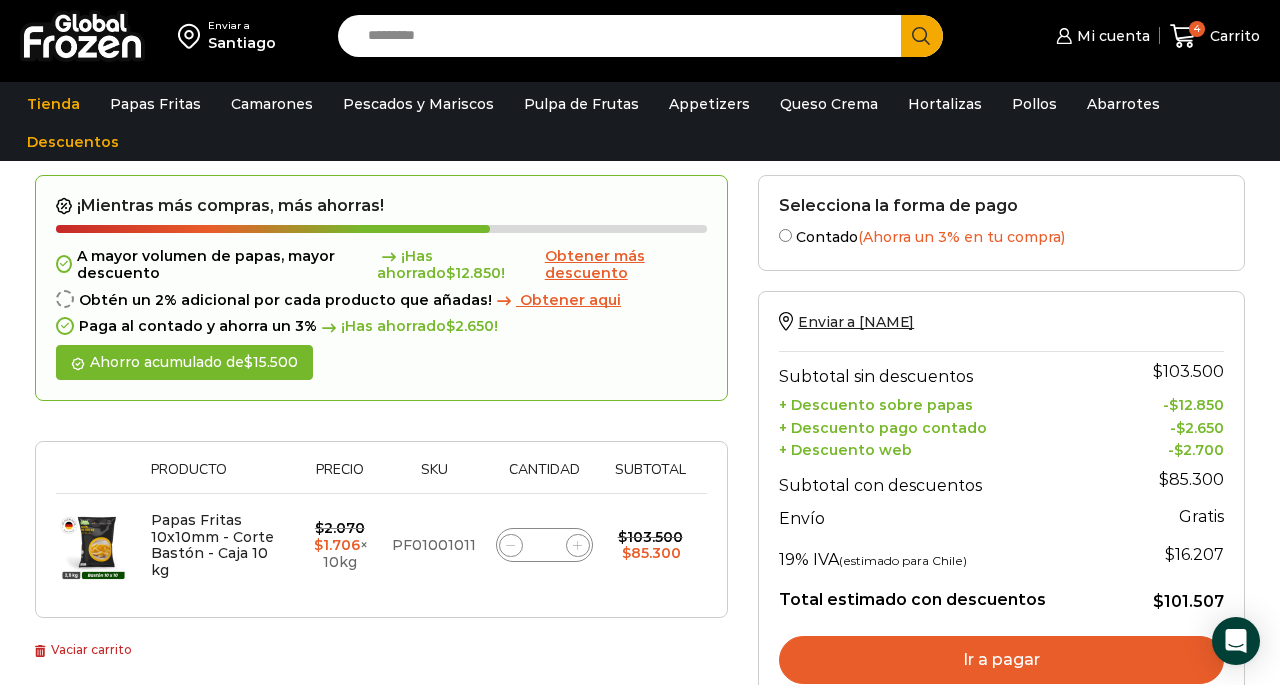 scroll, scrollTop: 112, scrollLeft: 0, axis: vertical 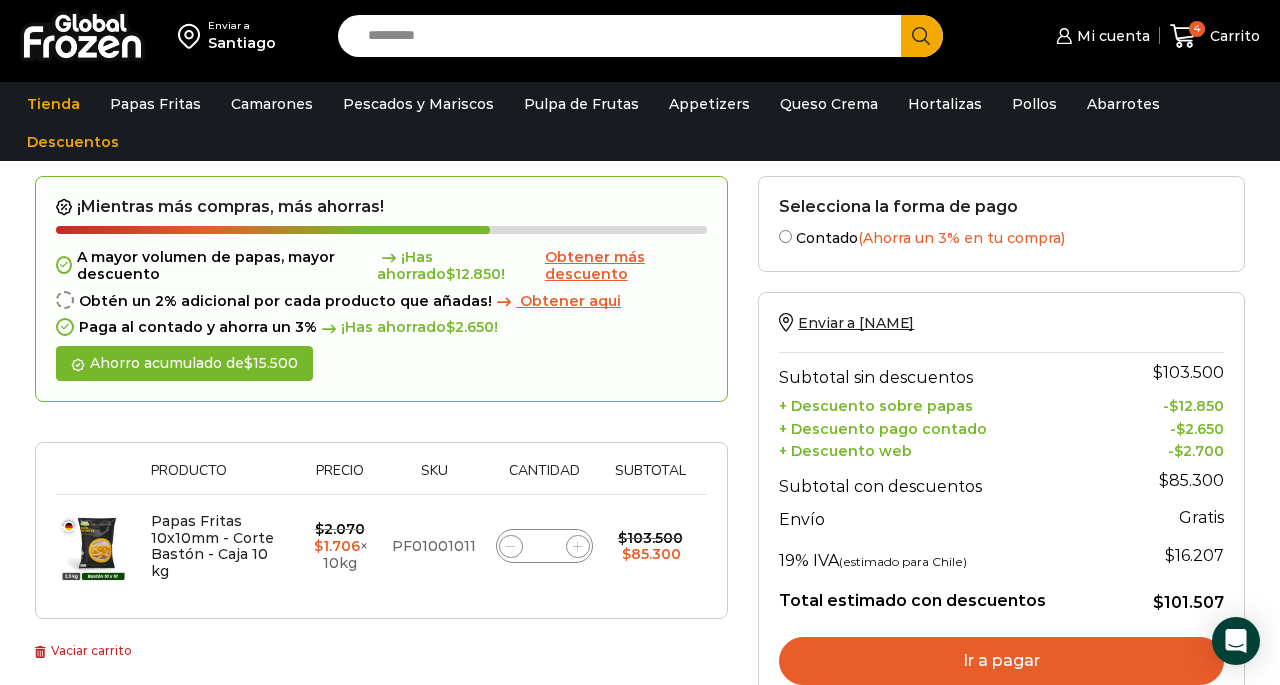 click 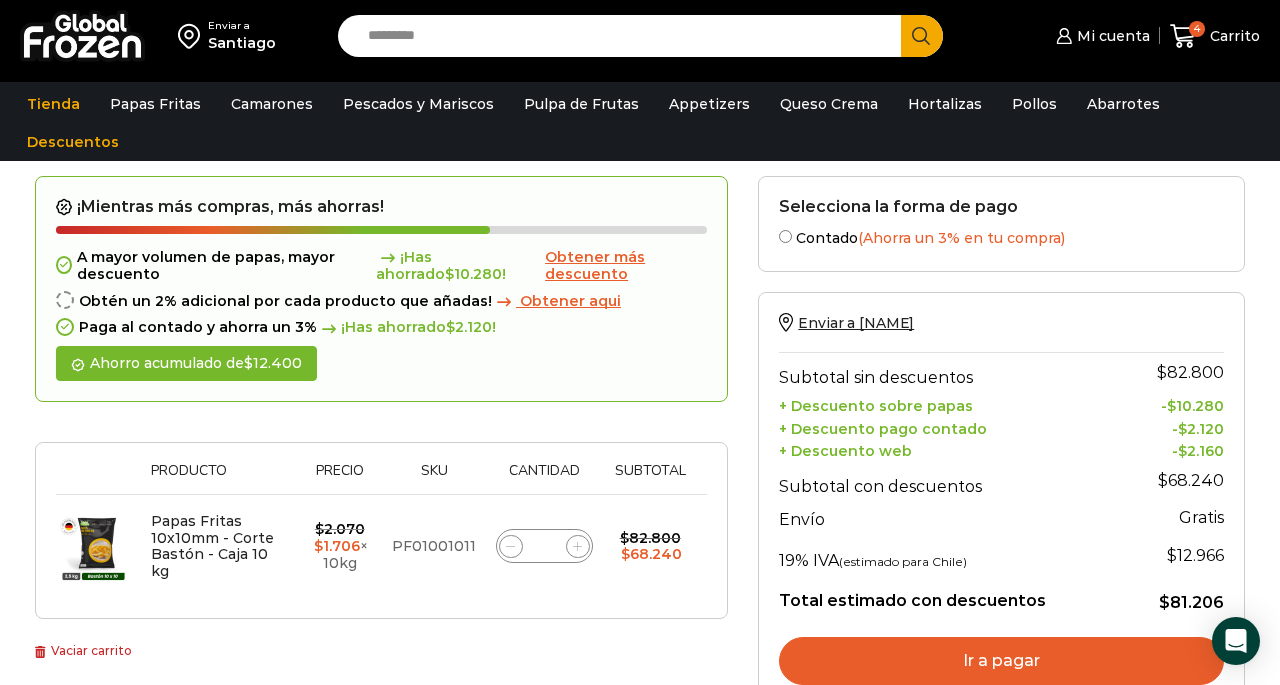 click on "Ir a pagar" at bounding box center [1001, 661] 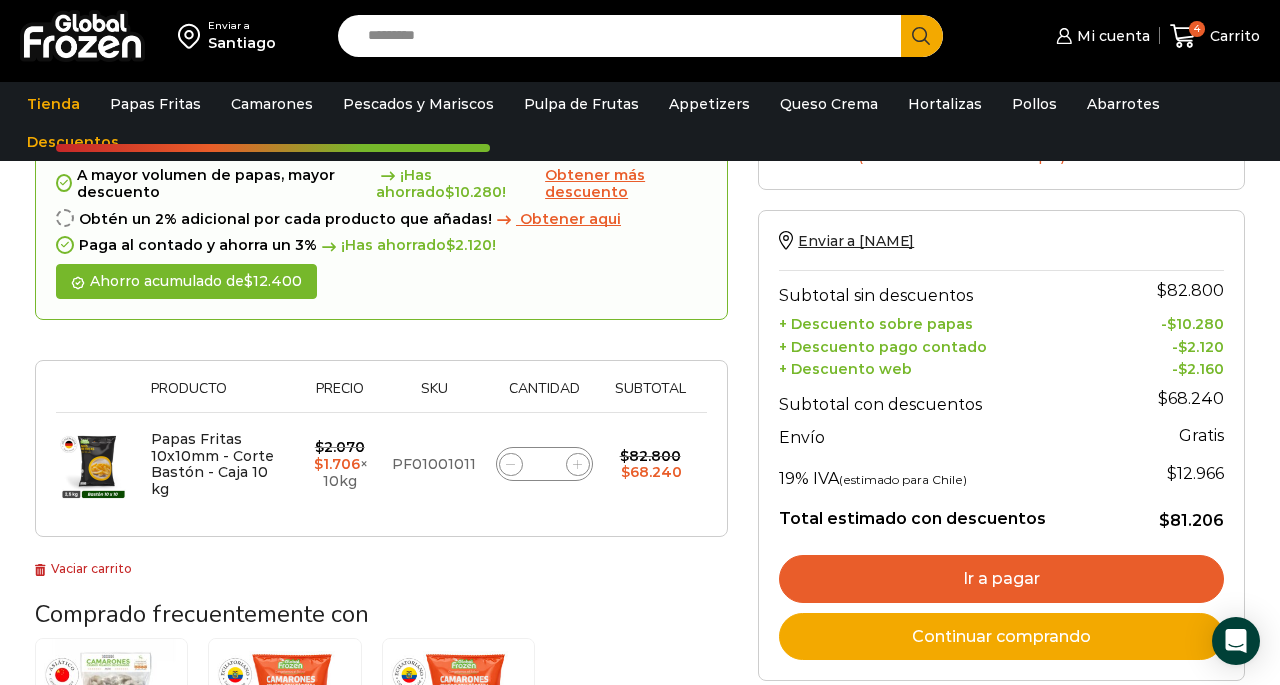 scroll, scrollTop: 231, scrollLeft: 0, axis: vertical 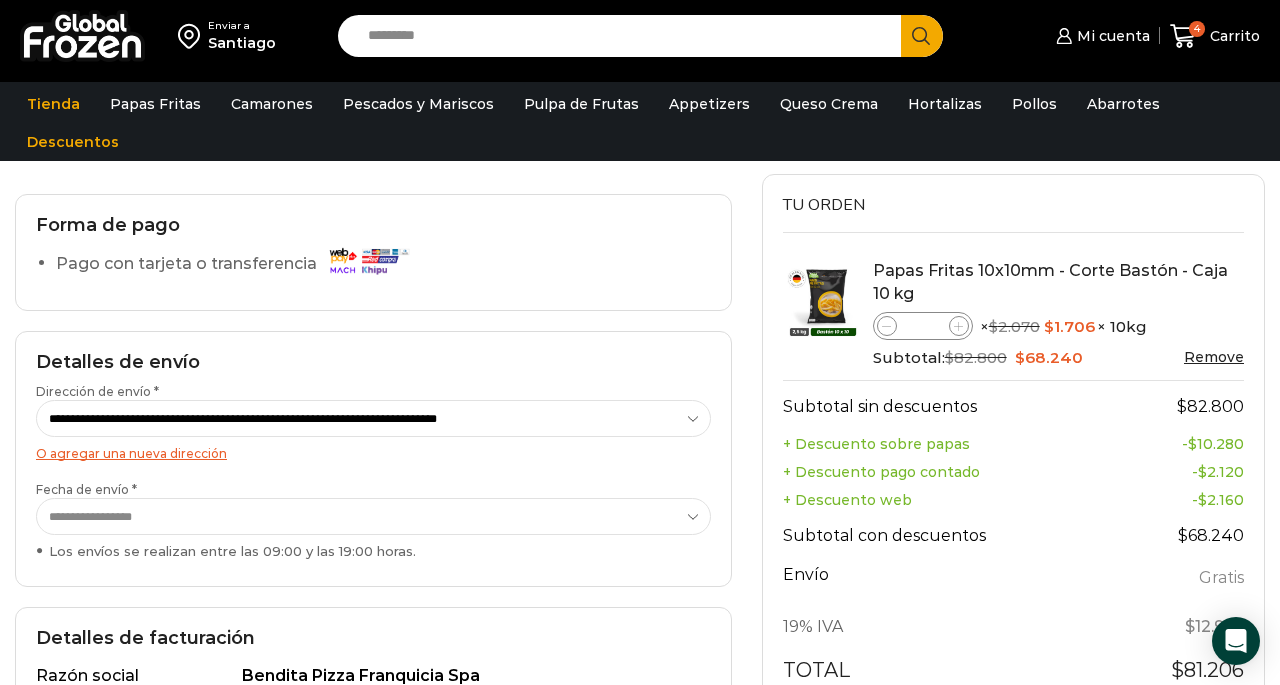 click on "**********" at bounding box center [373, 516] 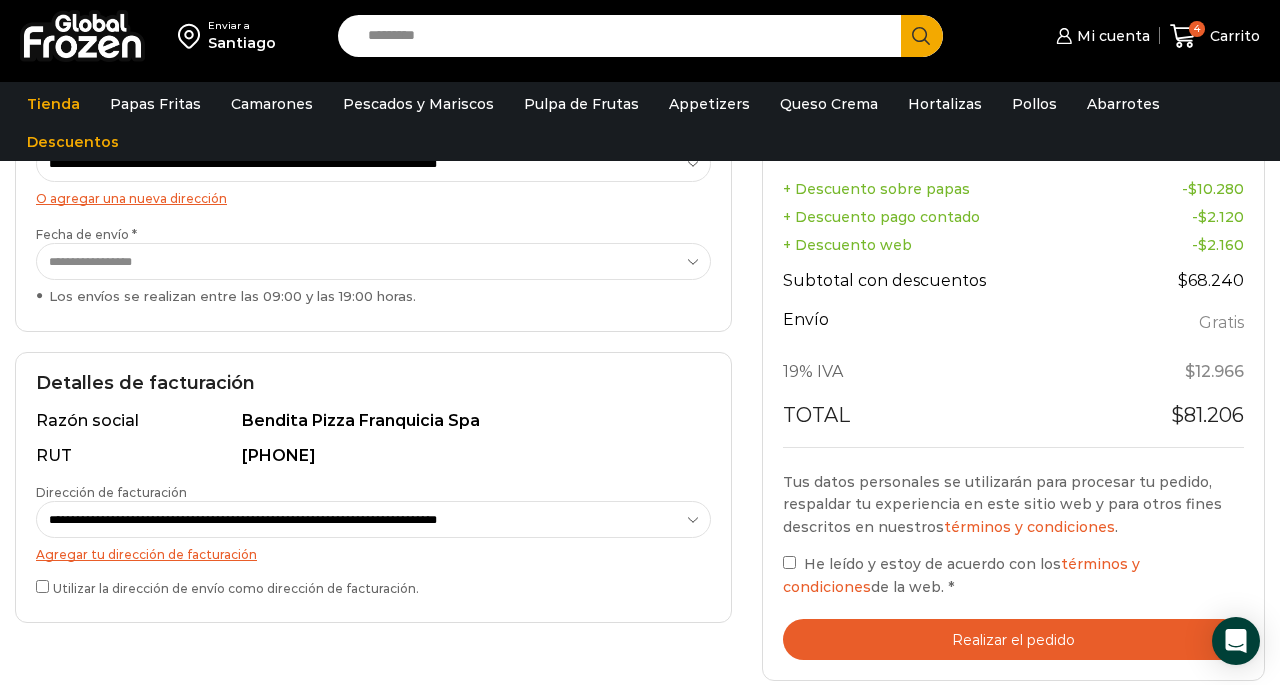 scroll, scrollTop: 349, scrollLeft: 0, axis: vertical 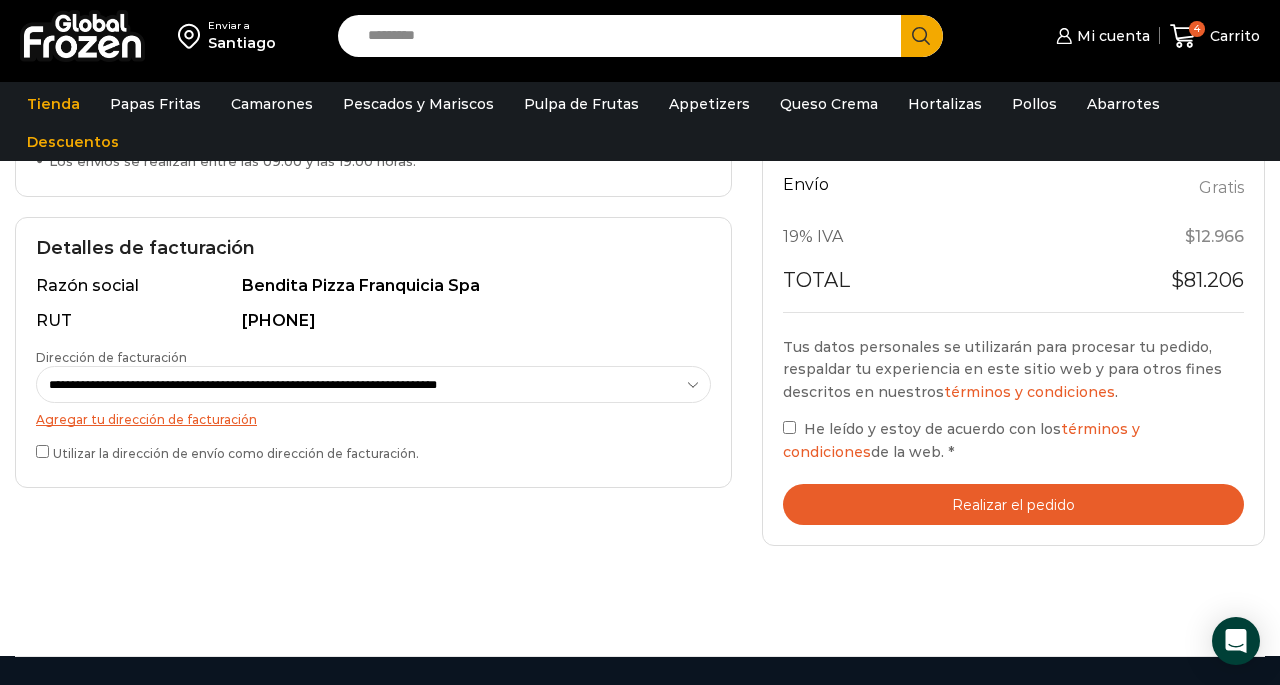 click on "Realizar el pedido" at bounding box center (1013, 504) 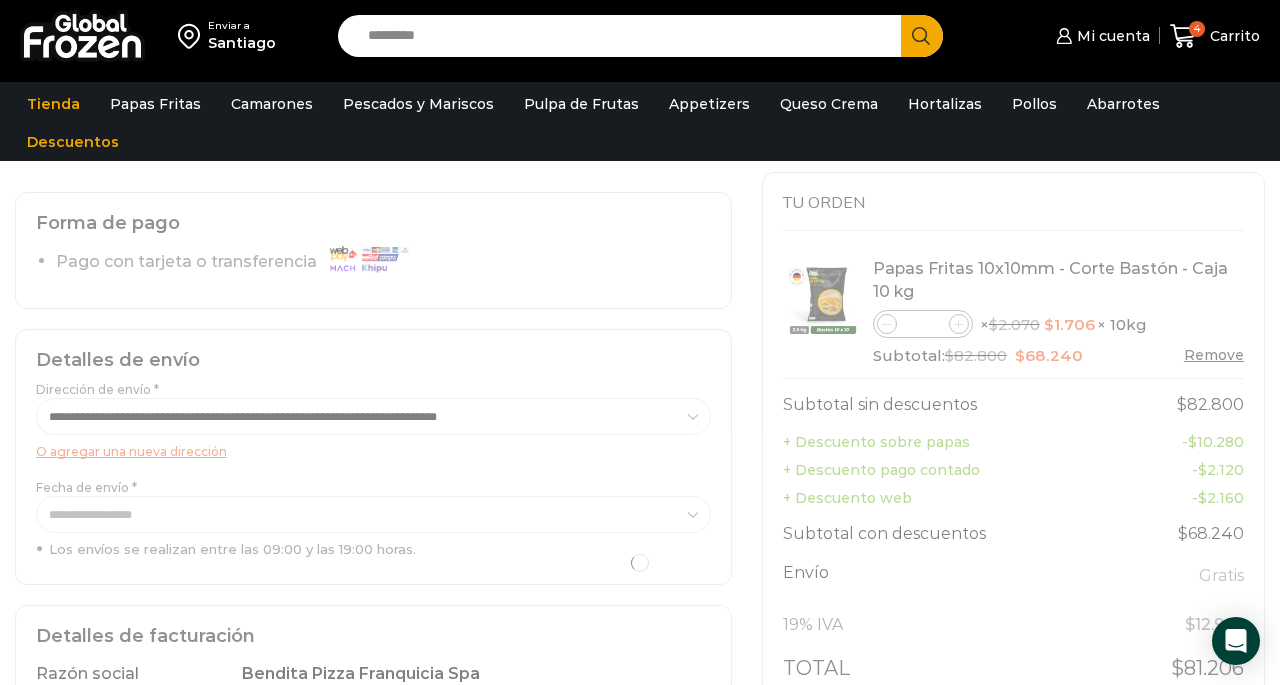 scroll, scrollTop: 88, scrollLeft: 0, axis: vertical 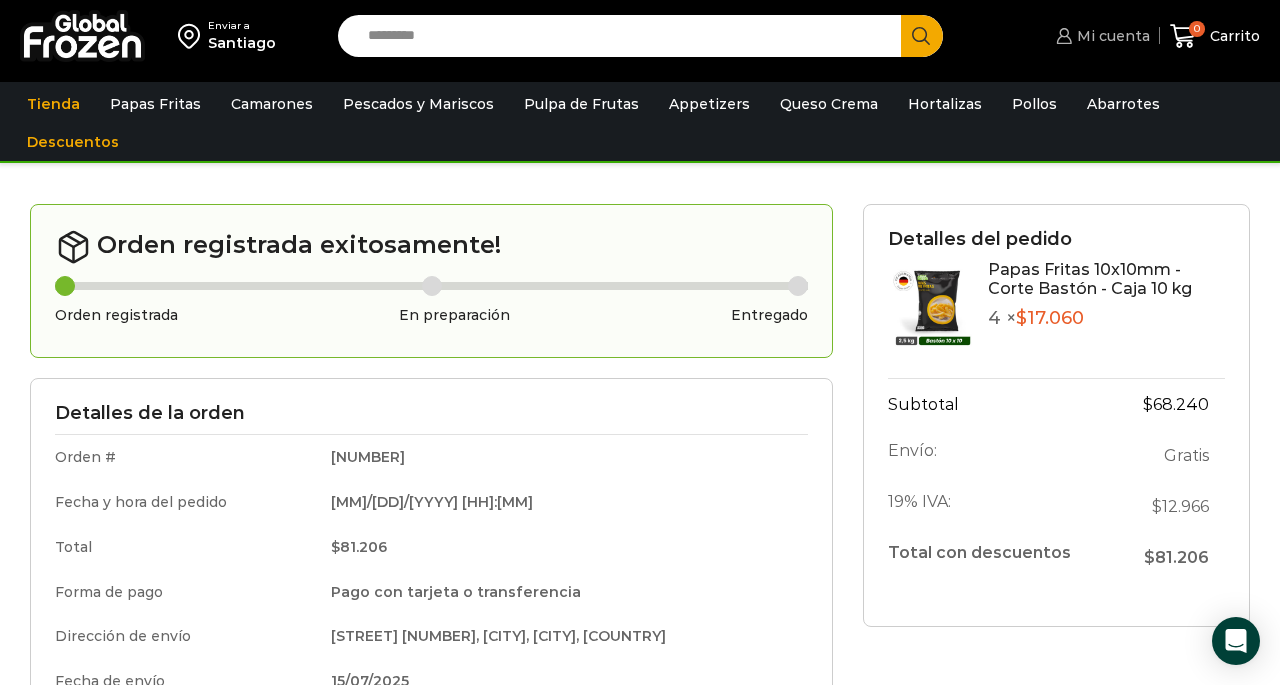 click on "Mi cuenta" at bounding box center (1111, 36) 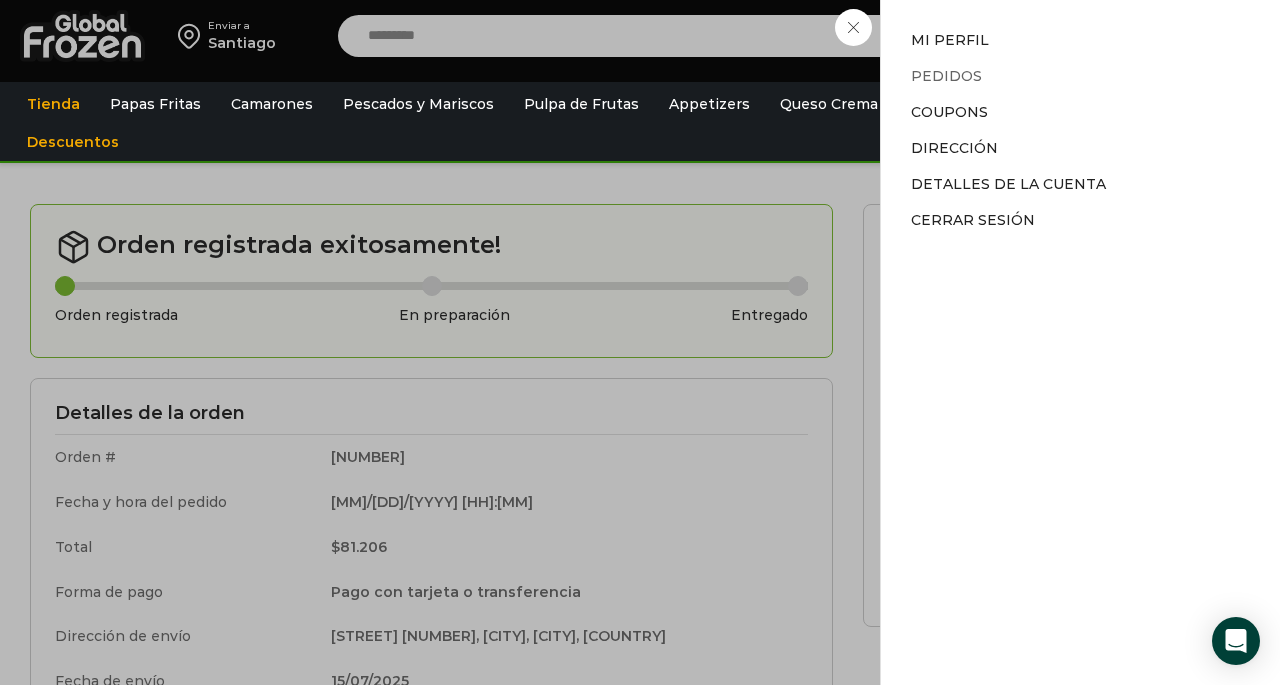 click on "Pedidos" at bounding box center (946, 76) 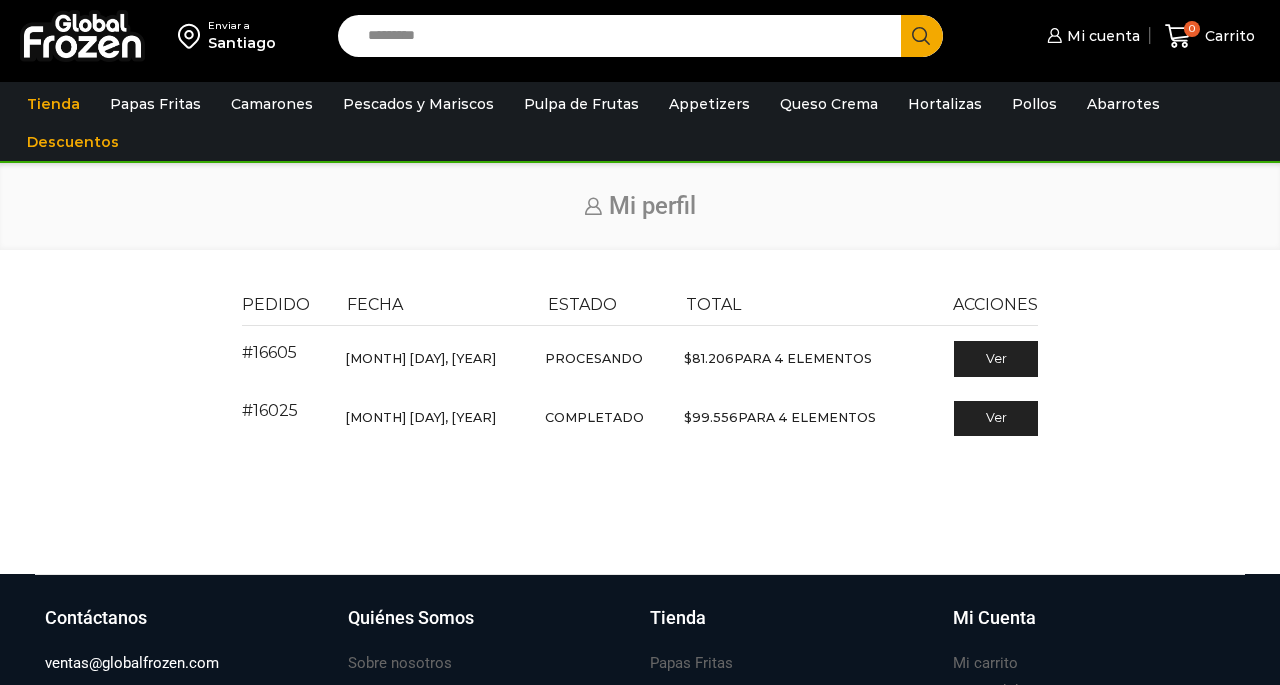 scroll, scrollTop: 0, scrollLeft: 0, axis: both 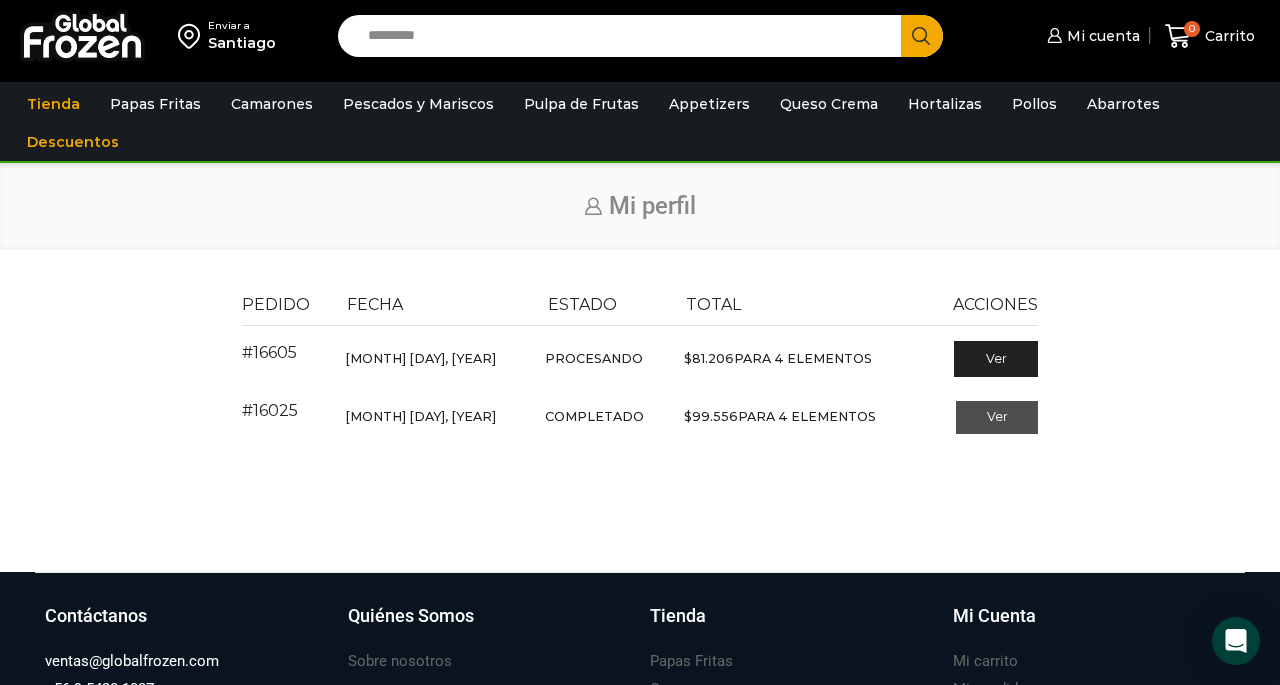 click on "Ver" at bounding box center [997, 418] 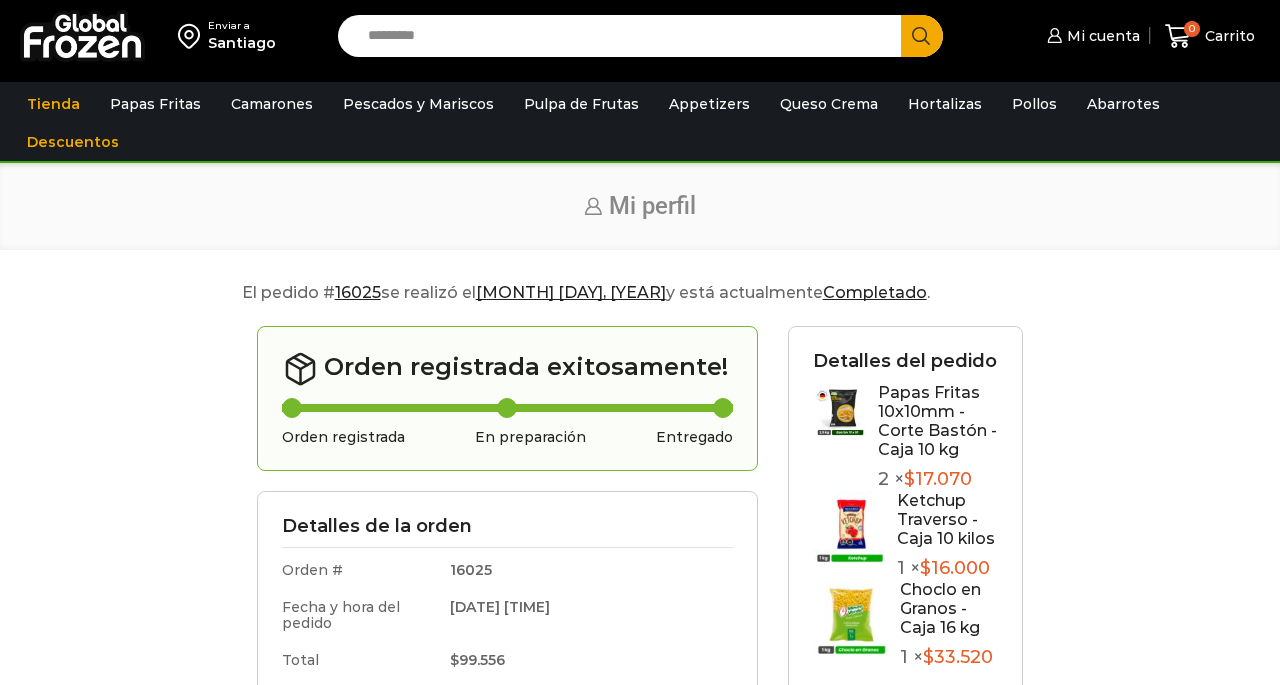 scroll, scrollTop: 0, scrollLeft: 0, axis: both 